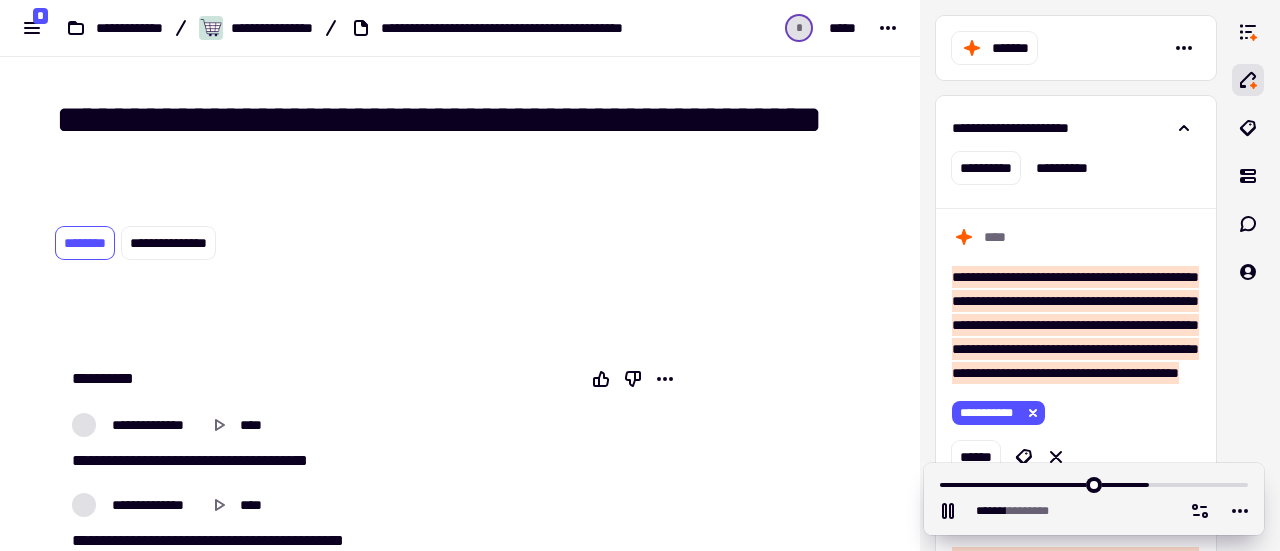 click on "*****" 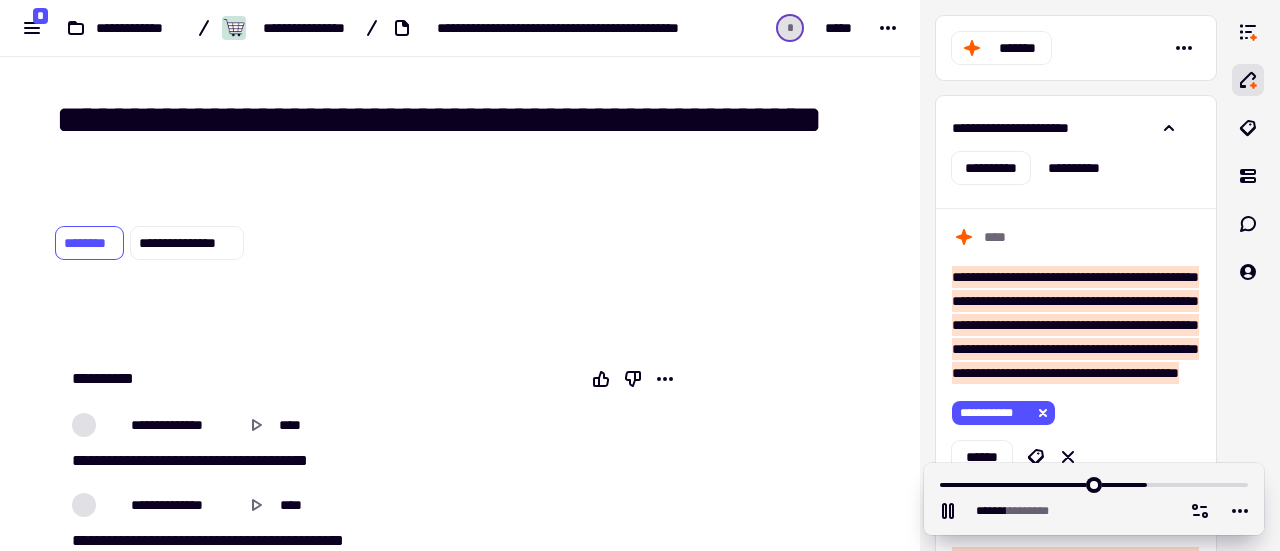 scroll, scrollTop: 0, scrollLeft: 0, axis: both 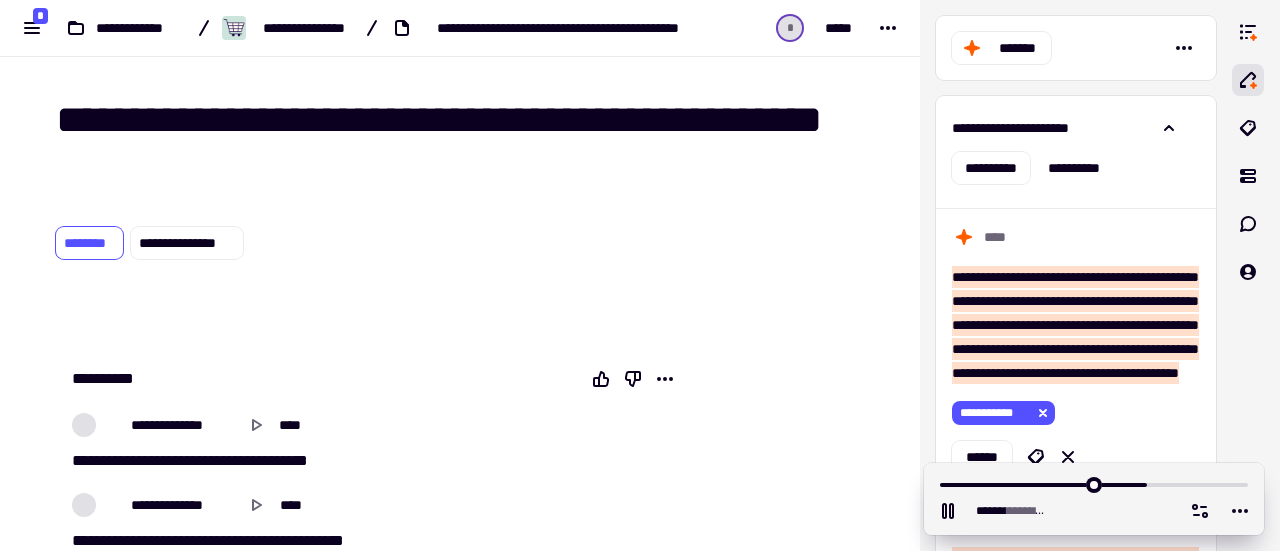 click on "********" at bounding box center [134, 21084] 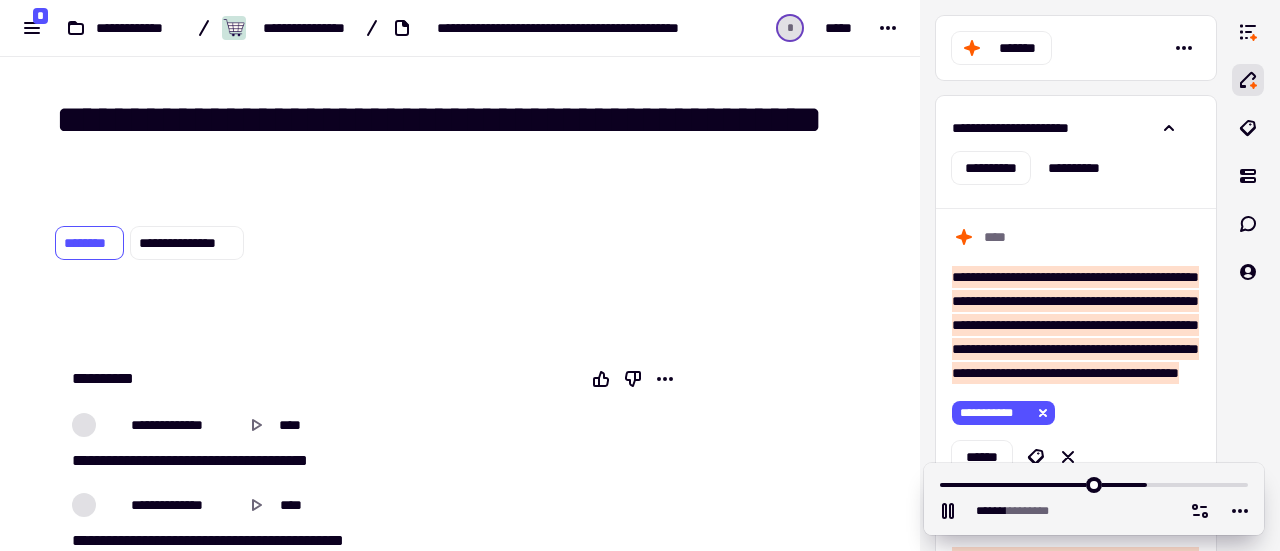 click on "********" at bounding box center [134, 21084] 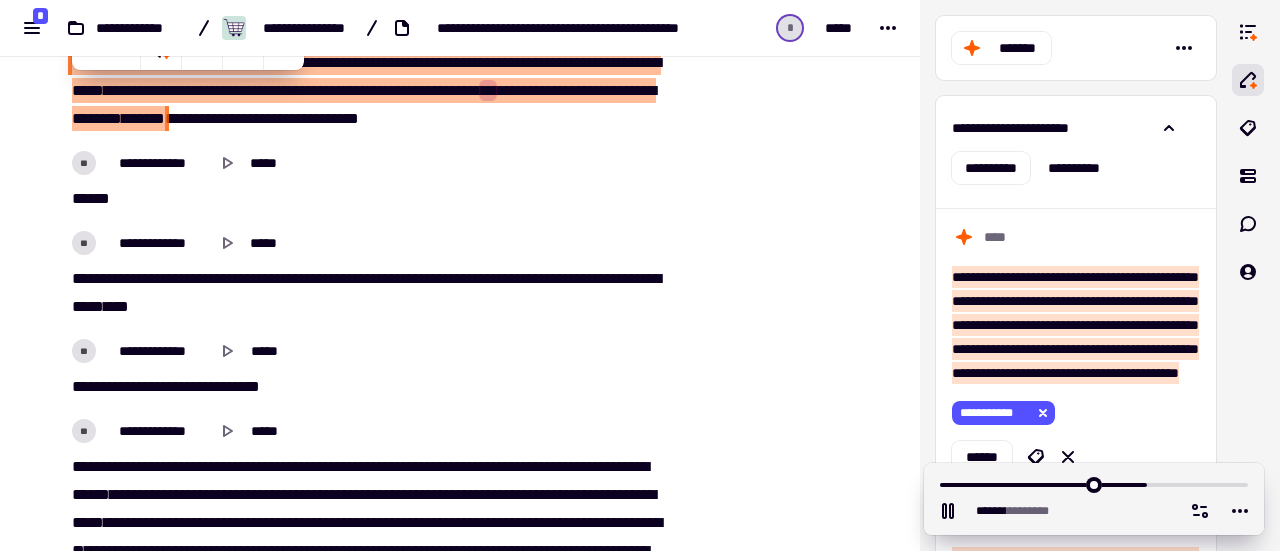 scroll, scrollTop: 20894, scrollLeft: 0, axis: vertical 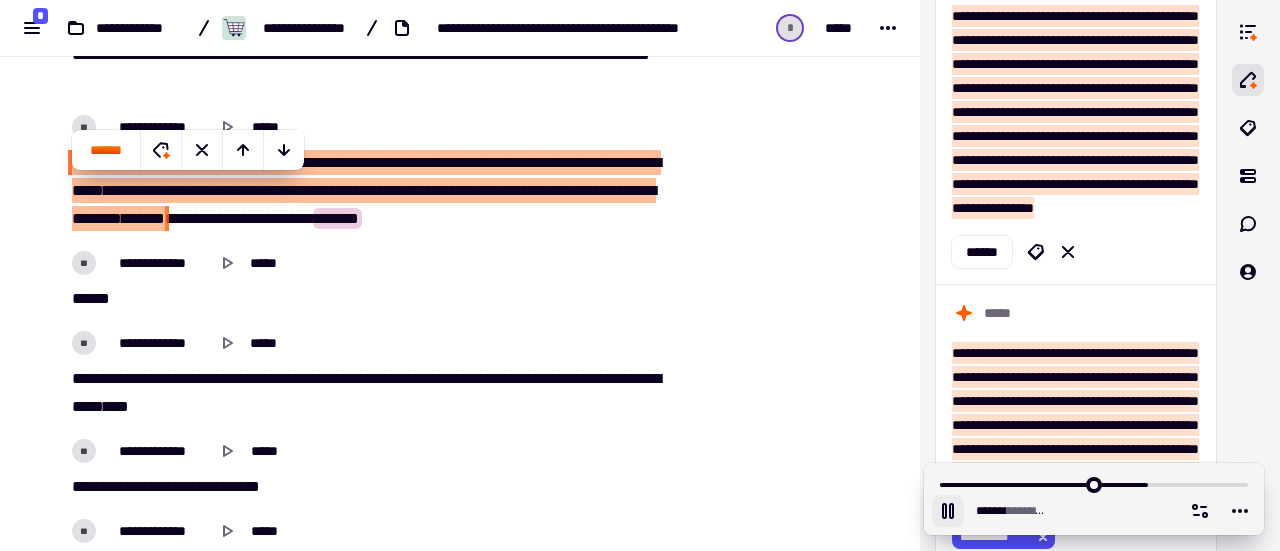 click 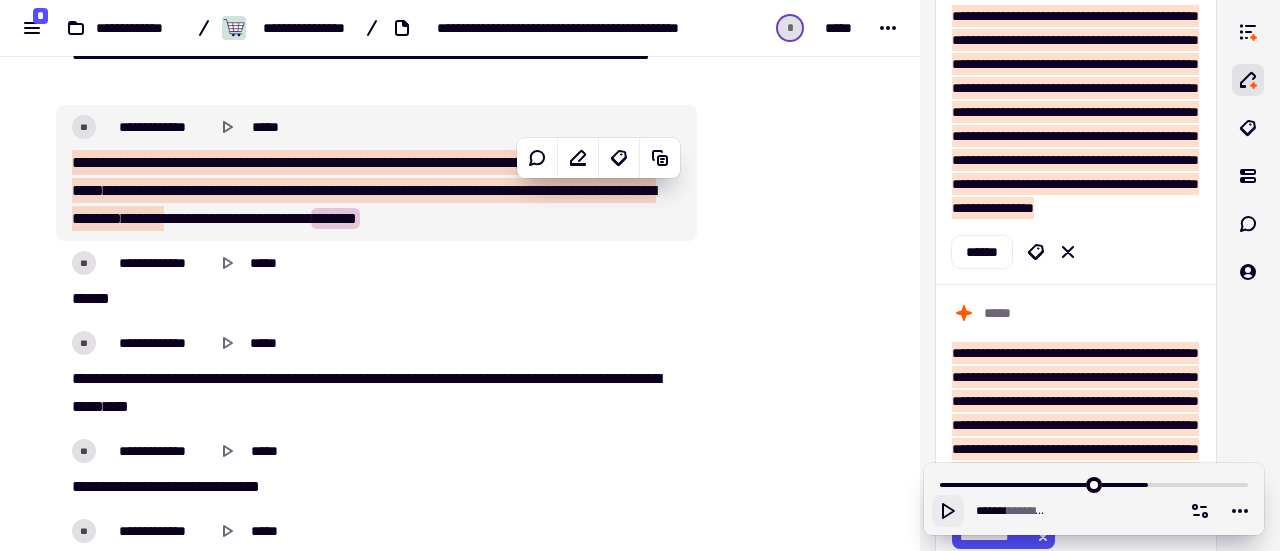 click on "**   *****   ***   *******   ******   ******   ******   ******   **   ***   *******   **   ********* ******** *****   *****   *****   ********   ***   *****   *******   **   ********* ** ***   **   *   *********   **   ******* ***   *****   *****   *   ********   ******   **   ***   *******   *****   **   ******" at bounding box center [370, 191] 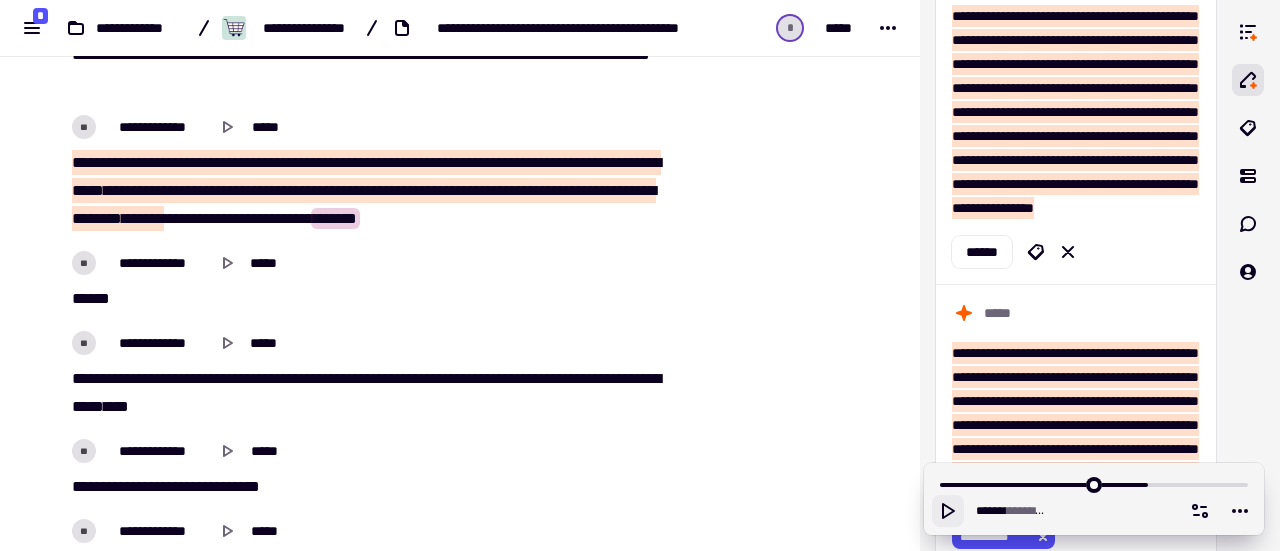 click on "**   *****   ***   *******   ******   ******   ******   ******   **   ***   *******   **   ********* ******** *****   *****   *****   ********   ***   *****   *******   **   ********* ** ***   **   *   *********   **   ******* ***   *****   *****   *   ********   ******   **   ***   *******   *****   **   ******" at bounding box center (370, 191) 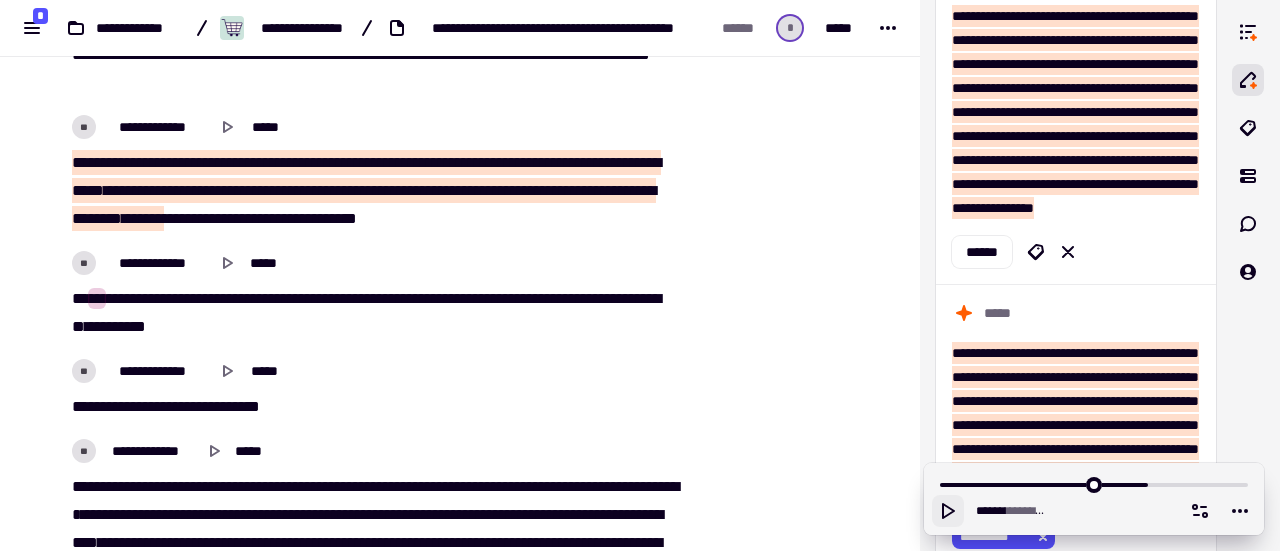 type 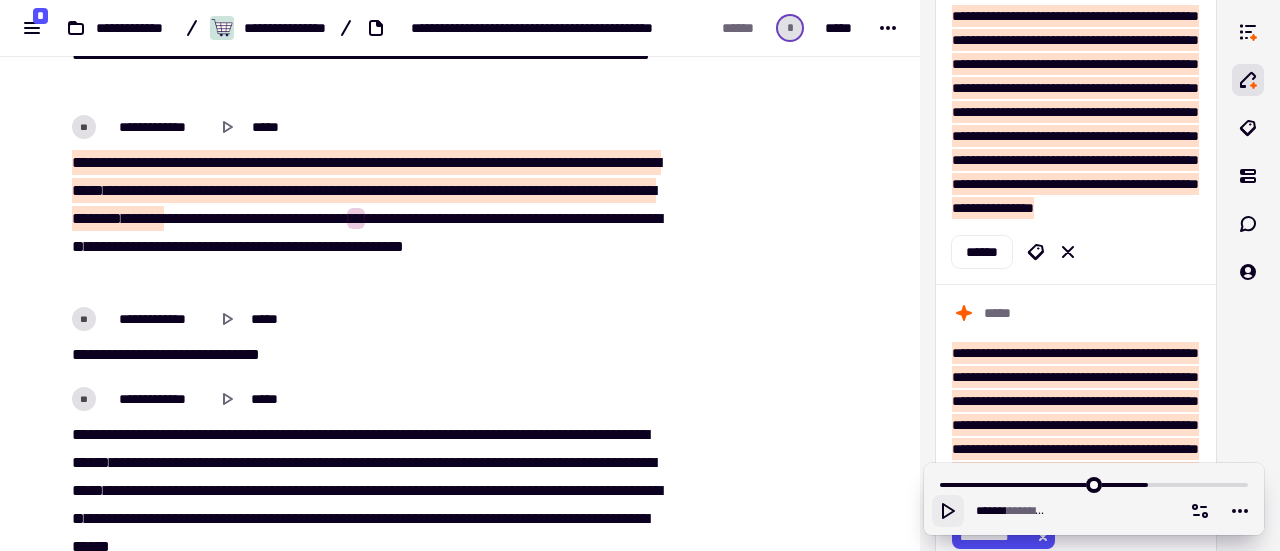 click 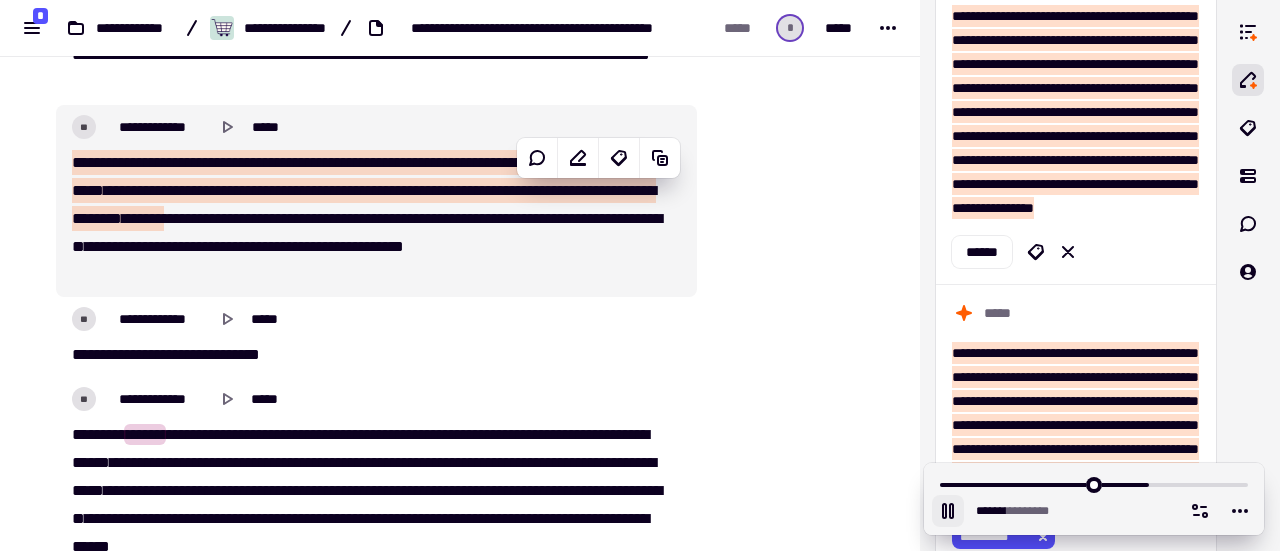 click on "******" at bounding box center (175, 246) 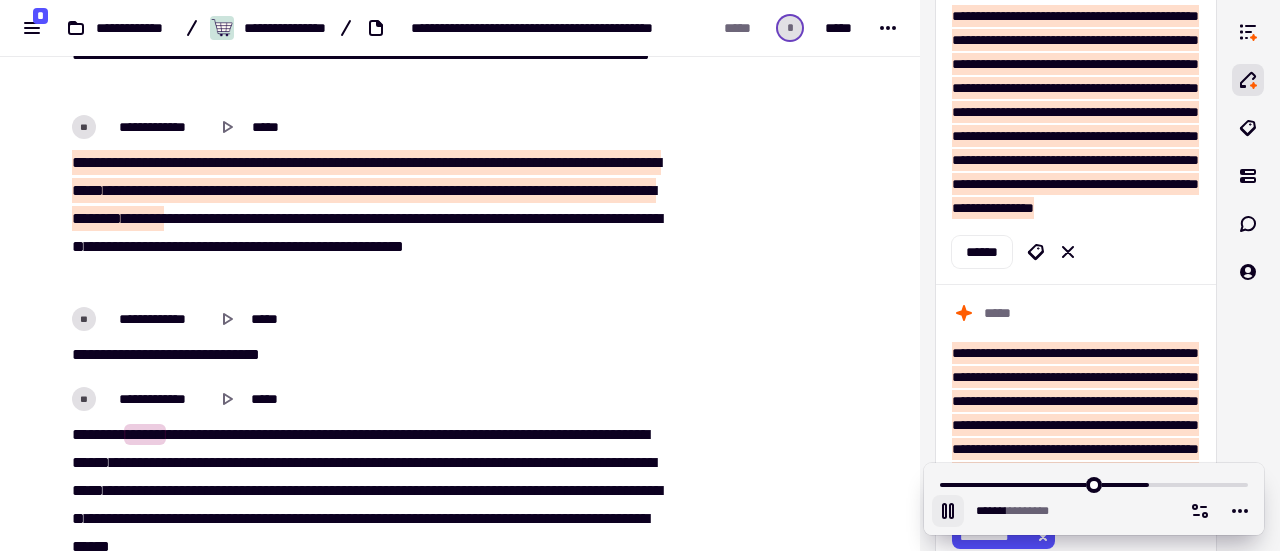 click on "******" at bounding box center [175, 246] 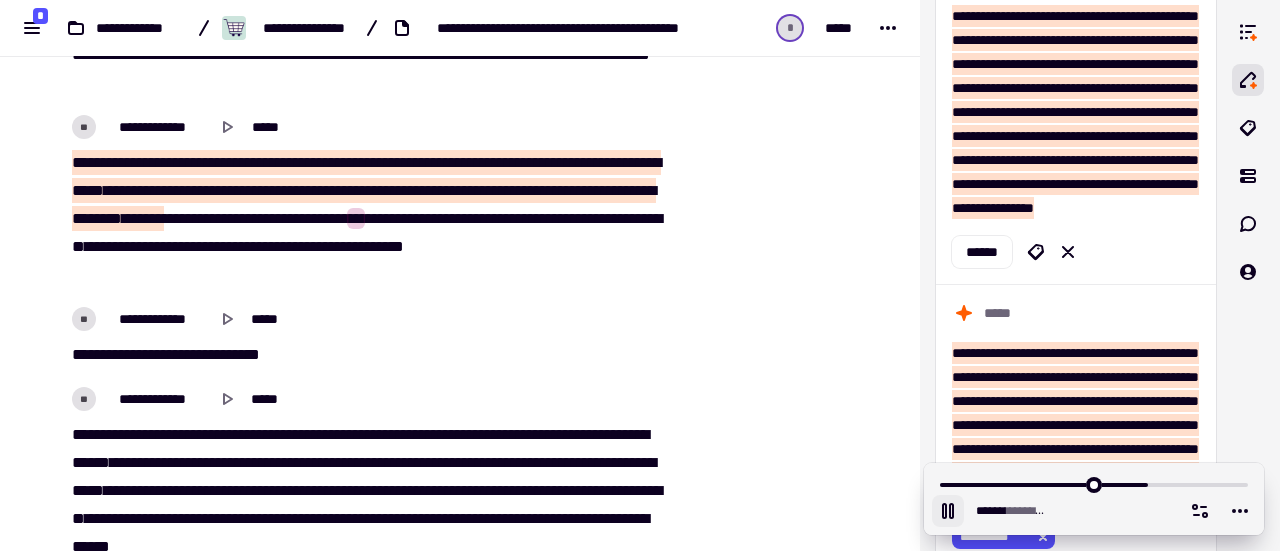 click on "******" at bounding box center (175, 246) 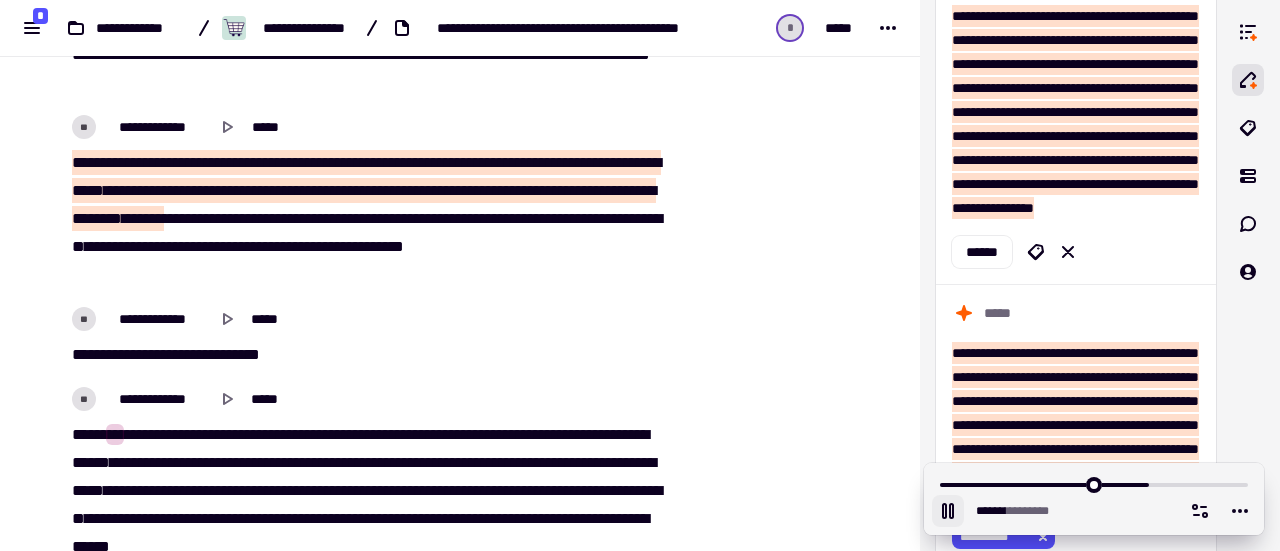 click on "*" at bounding box center [653, 218] 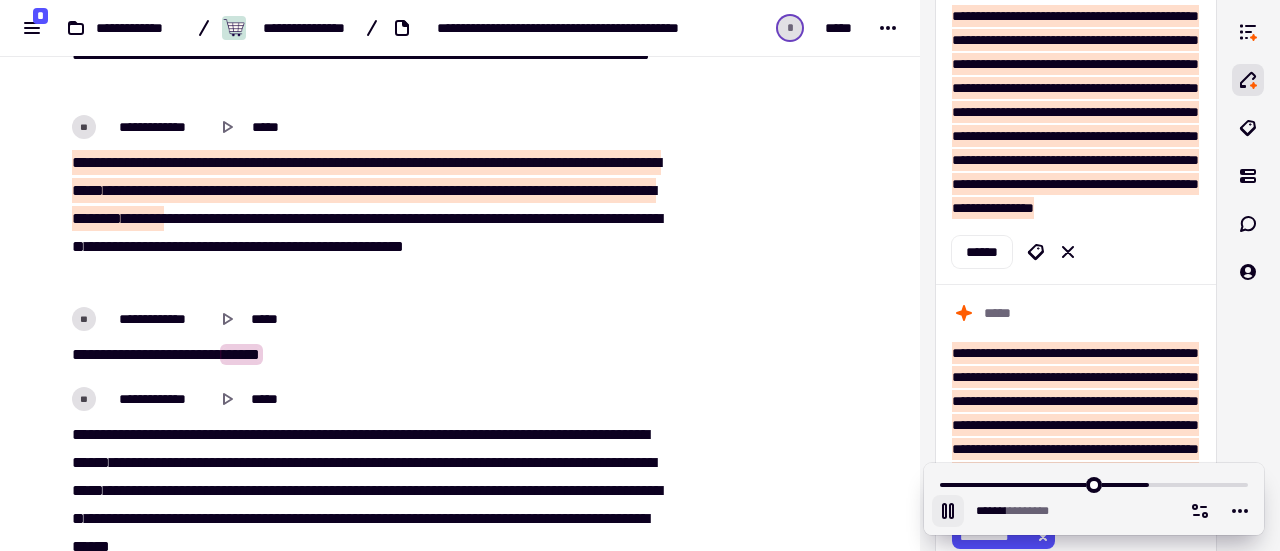 click on "*******" at bounding box center (623, 218) 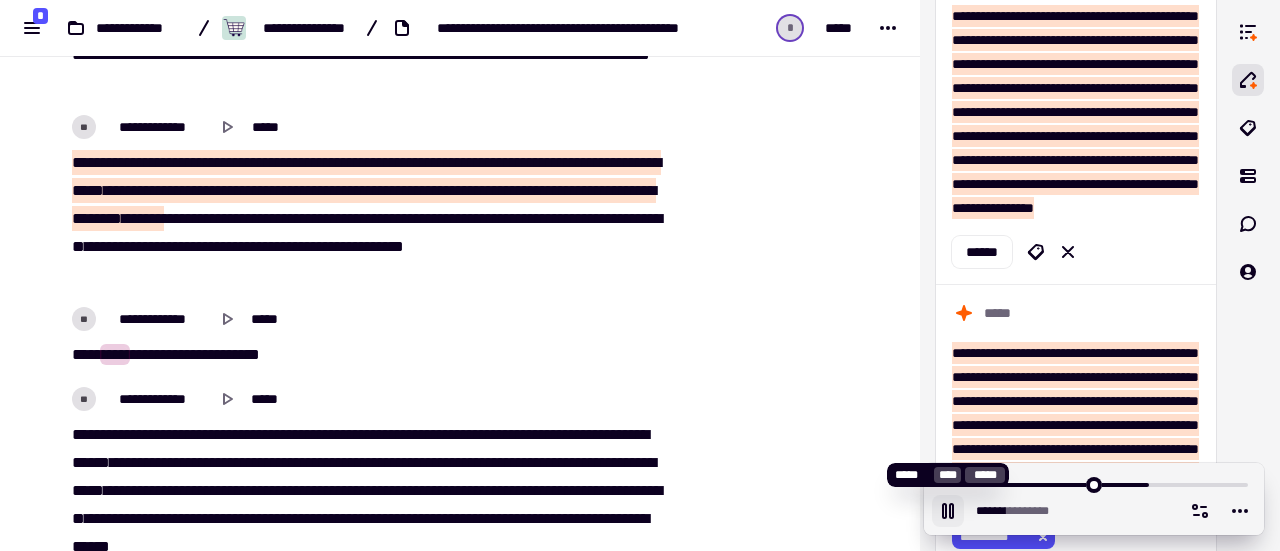 click 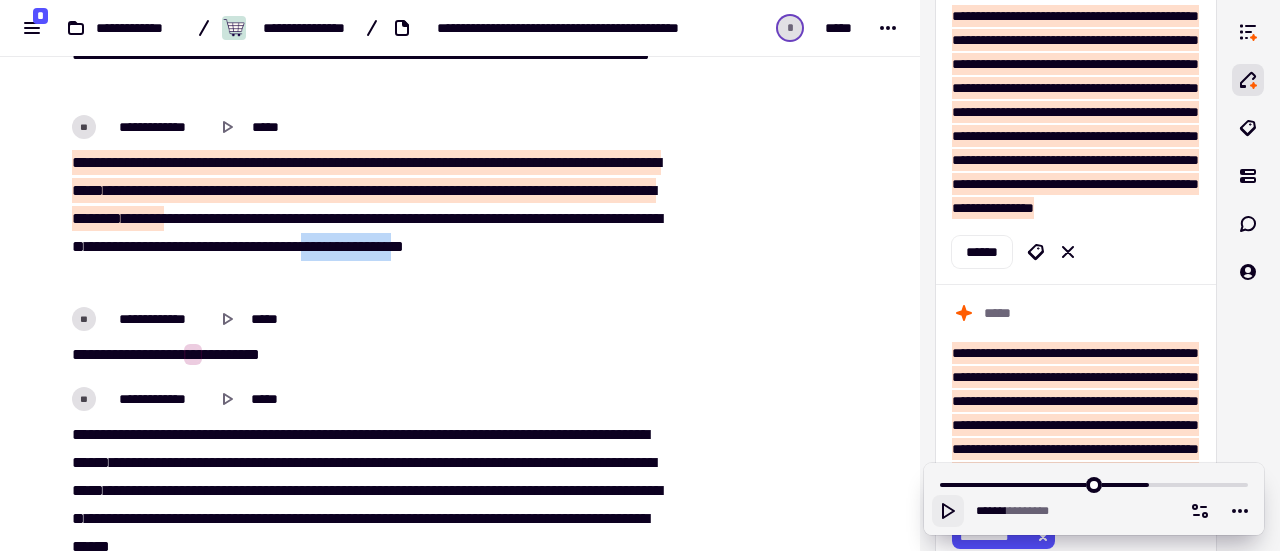 drag, startPoint x: 147, startPoint y: 304, endPoint x: 257, endPoint y: 305, distance: 110.00455 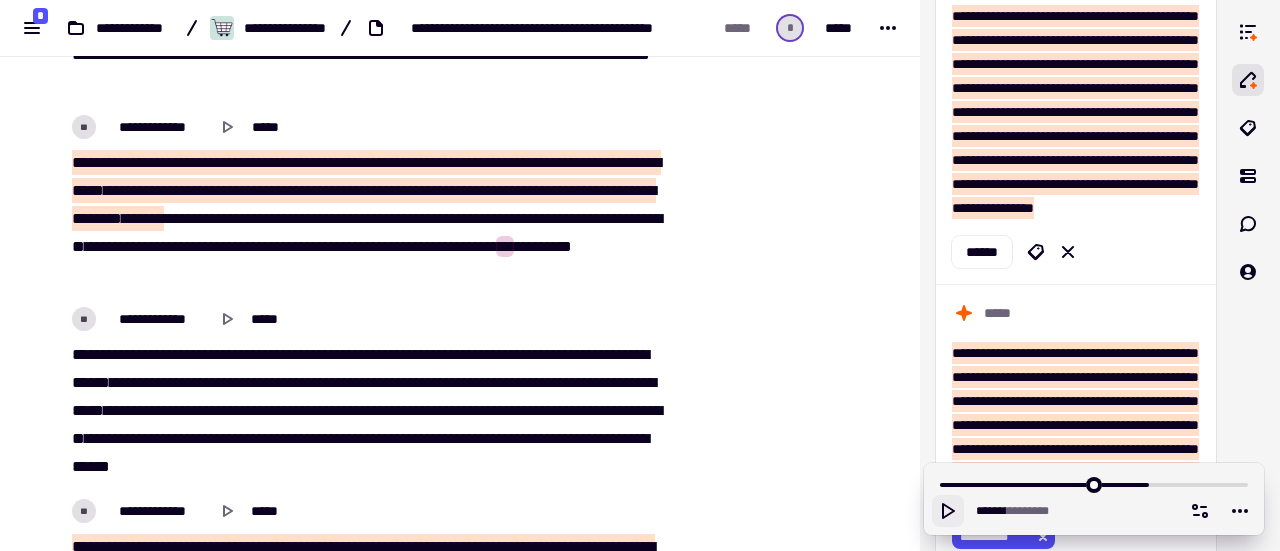 click on "****" at bounding box center (272, 382) 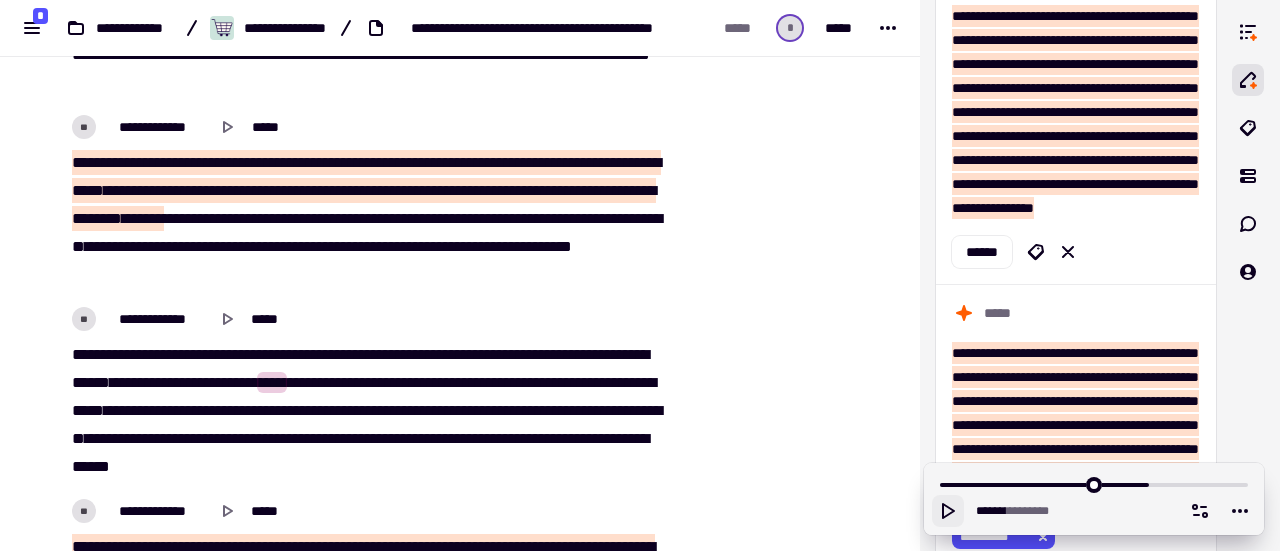 scroll, scrollTop: 20994, scrollLeft: 0, axis: vertical 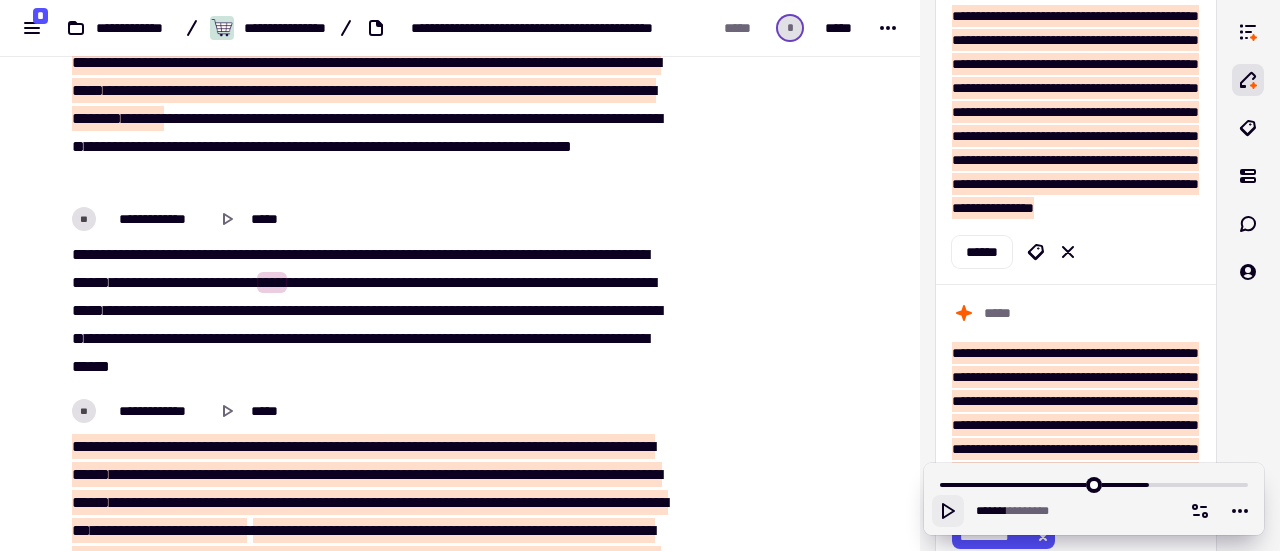 click on "**********" at bounding box center (370, 119) 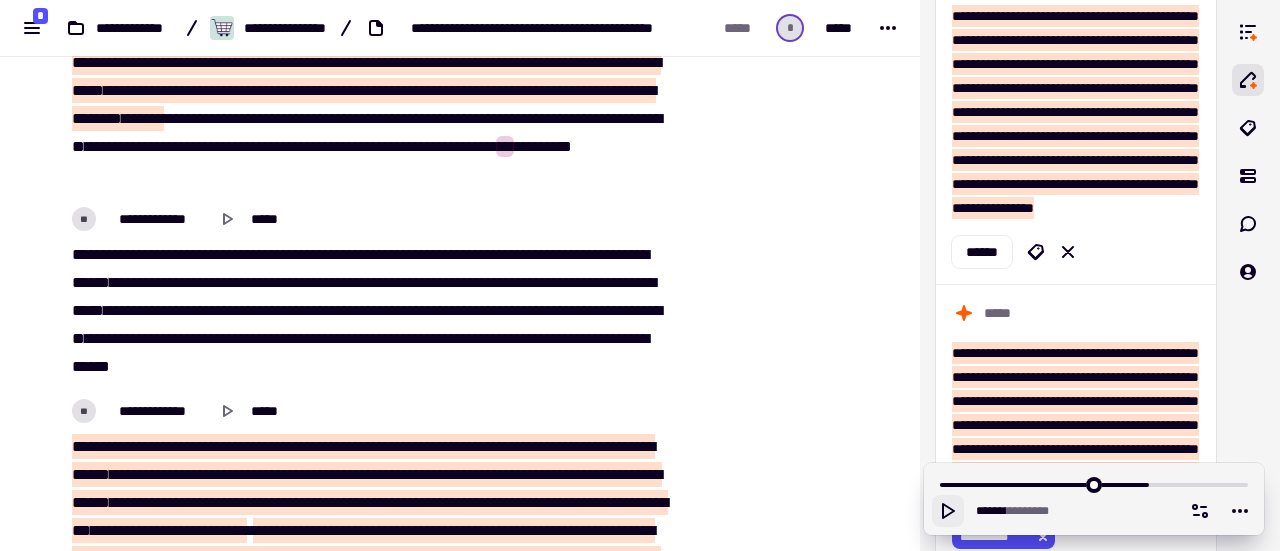 click on "*****   * *******" at bounding box center [1094, 499] 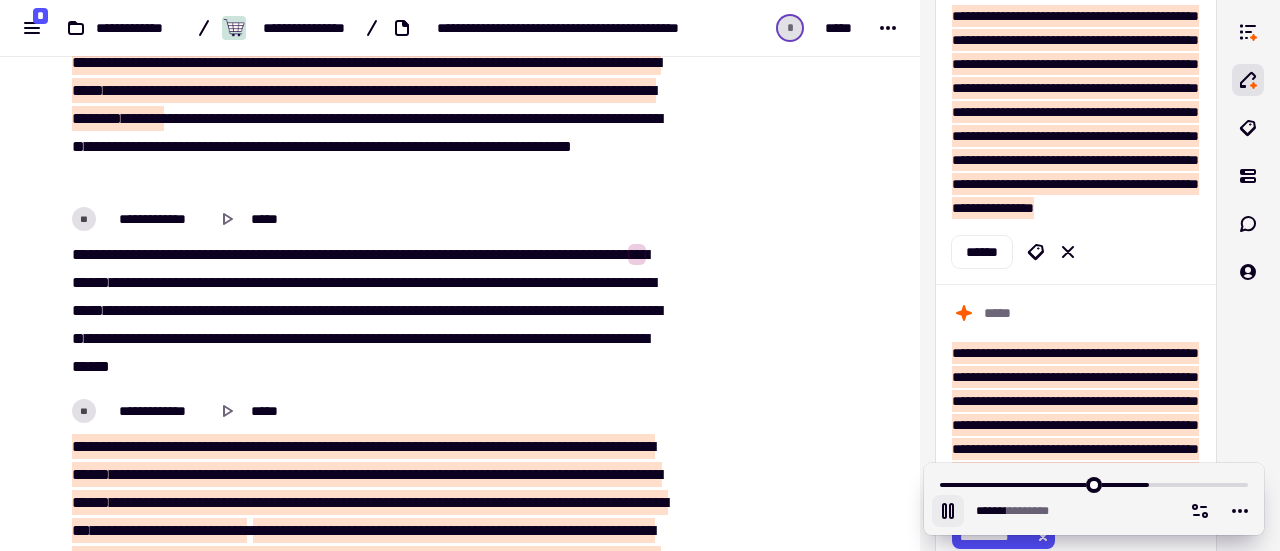click 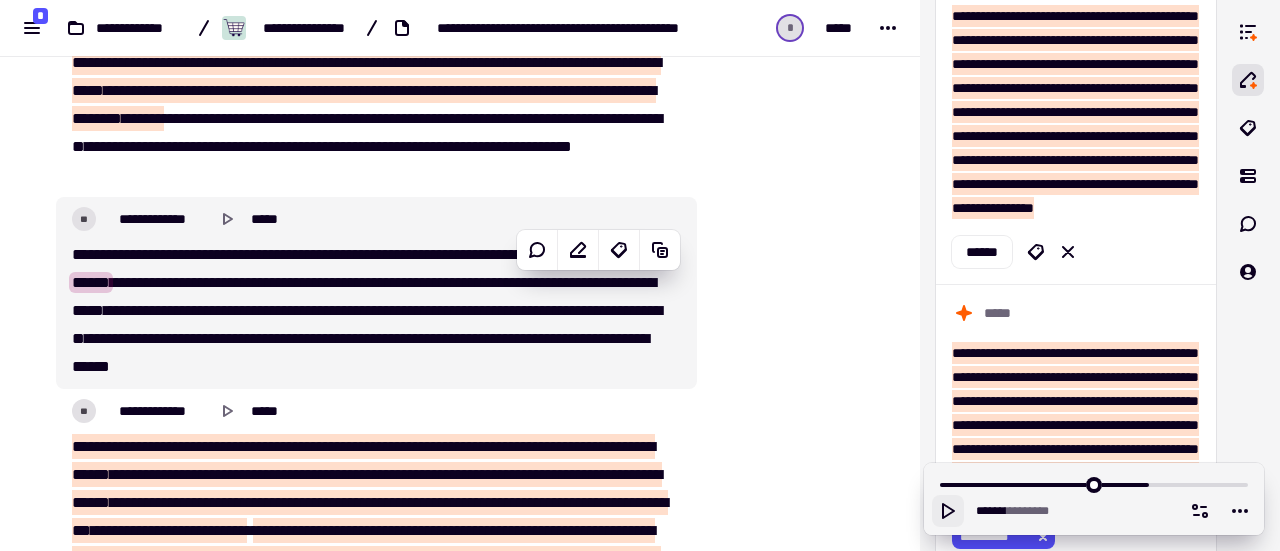 click on "******" at bounding box center [289, 254] 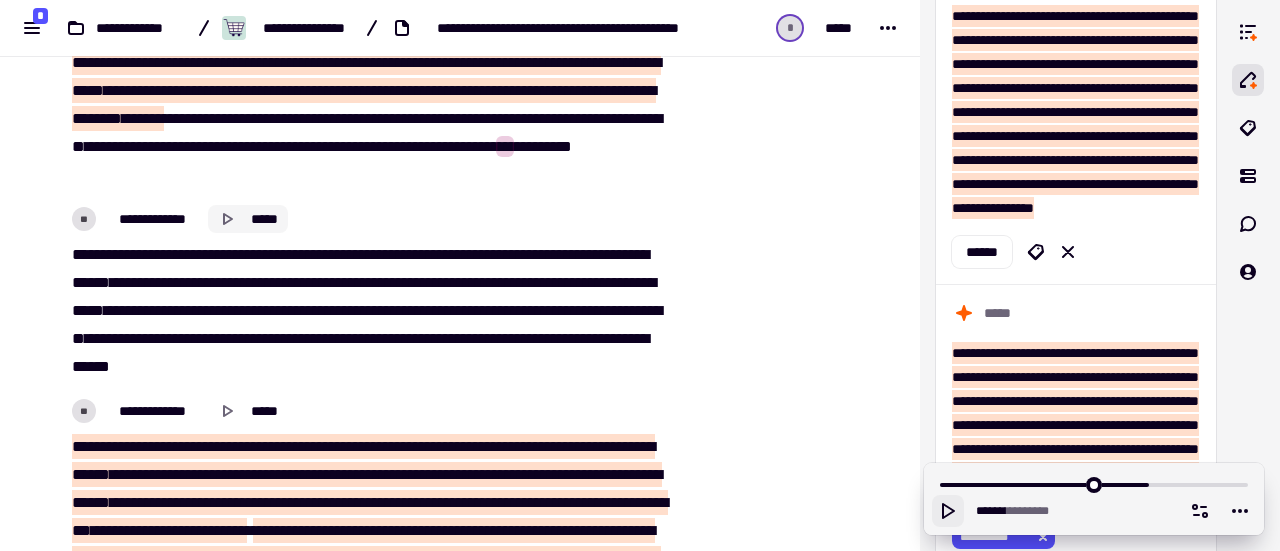 click 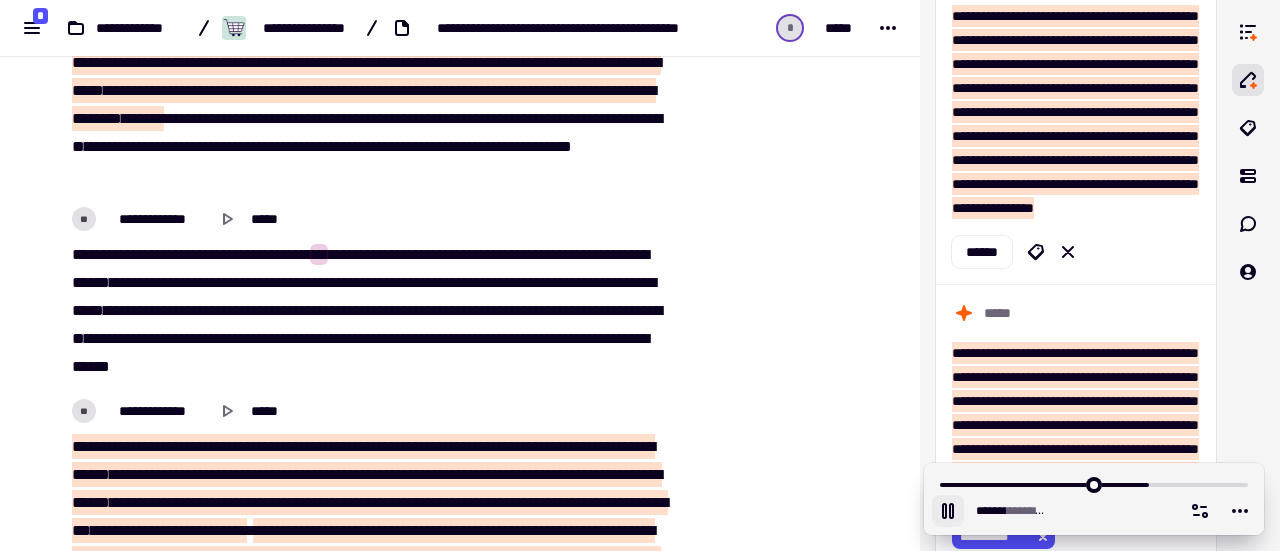 click 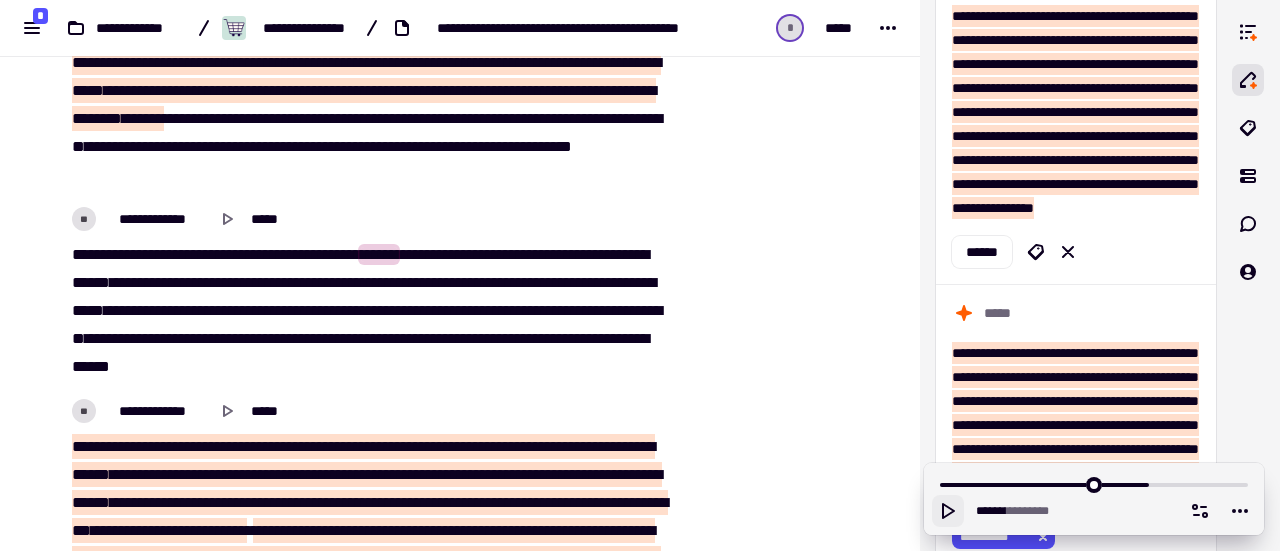 click 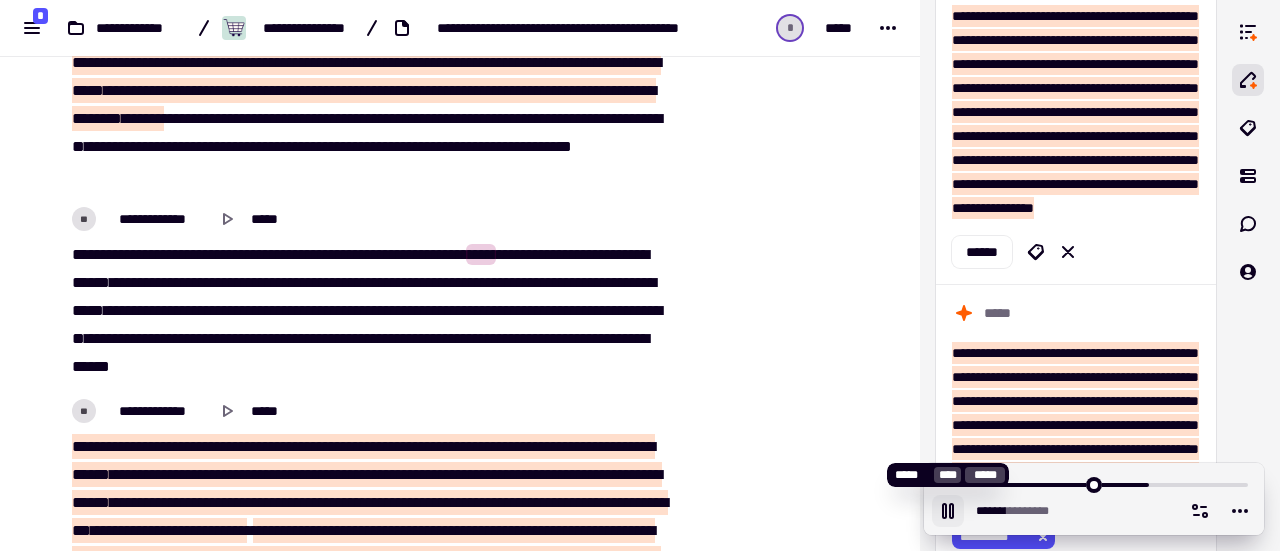 click 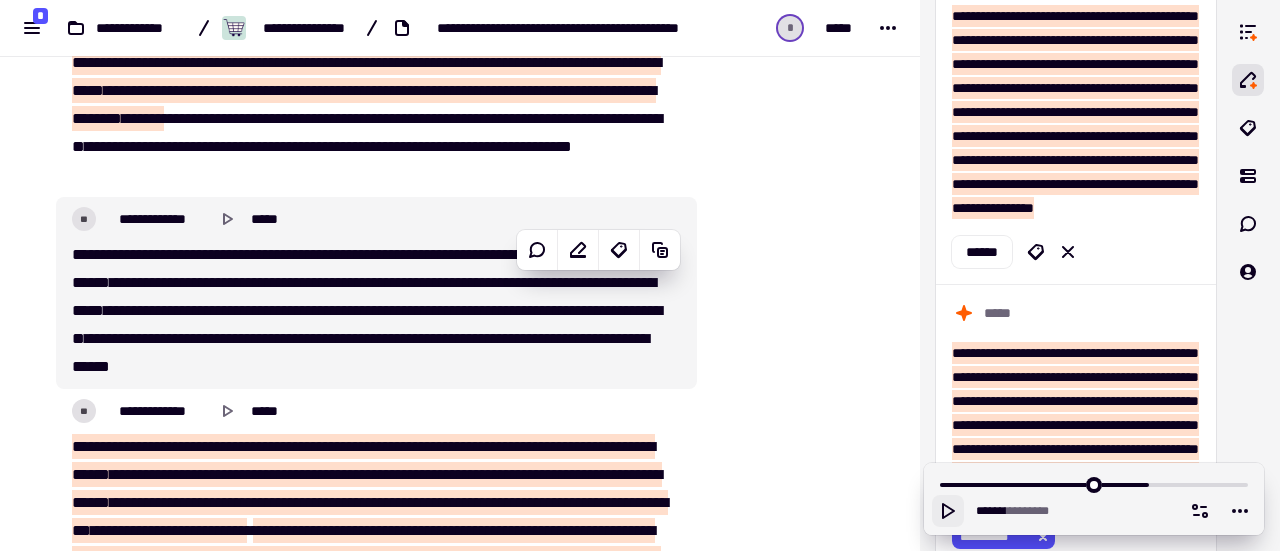 click on "**********" at bounding box center [370, 311] 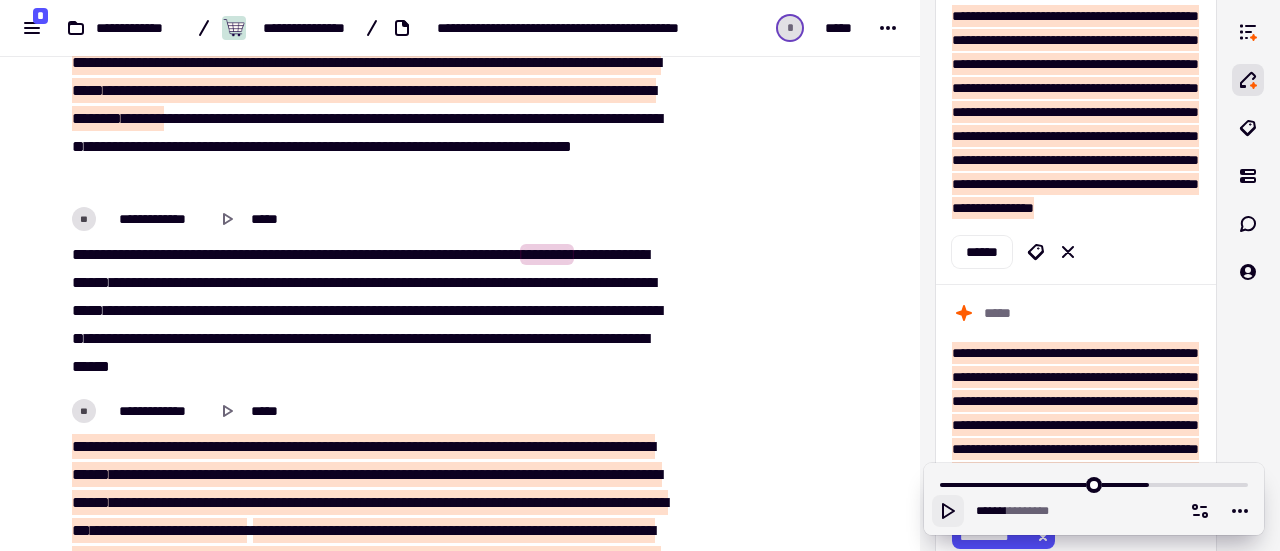 click on "******" at bounding box center [379, 254] 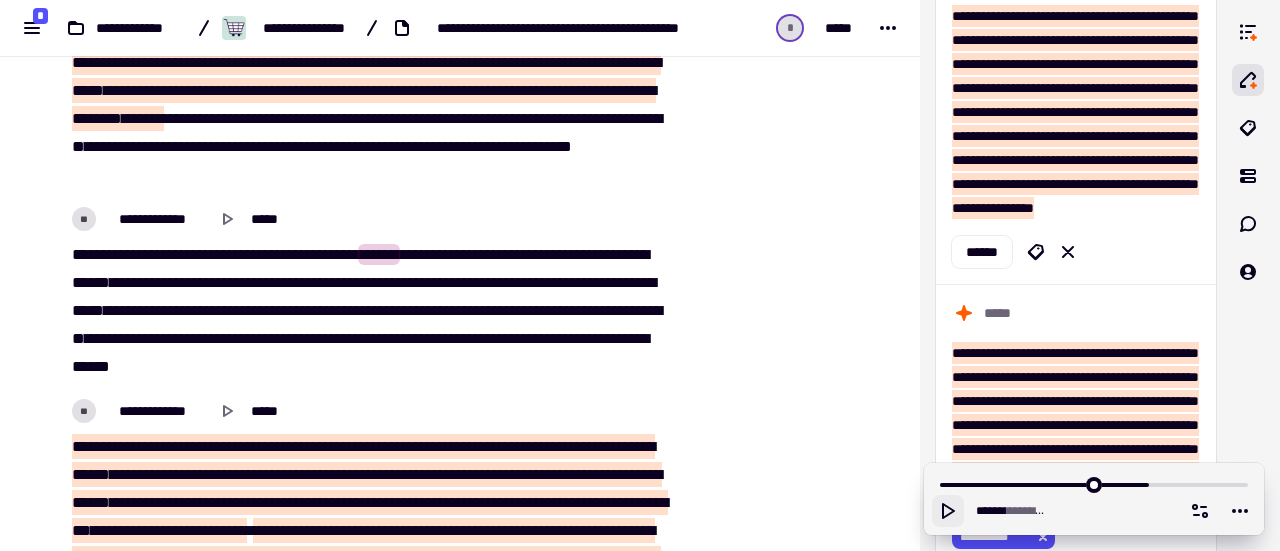 click on "******" at bounding box center (379, 254) 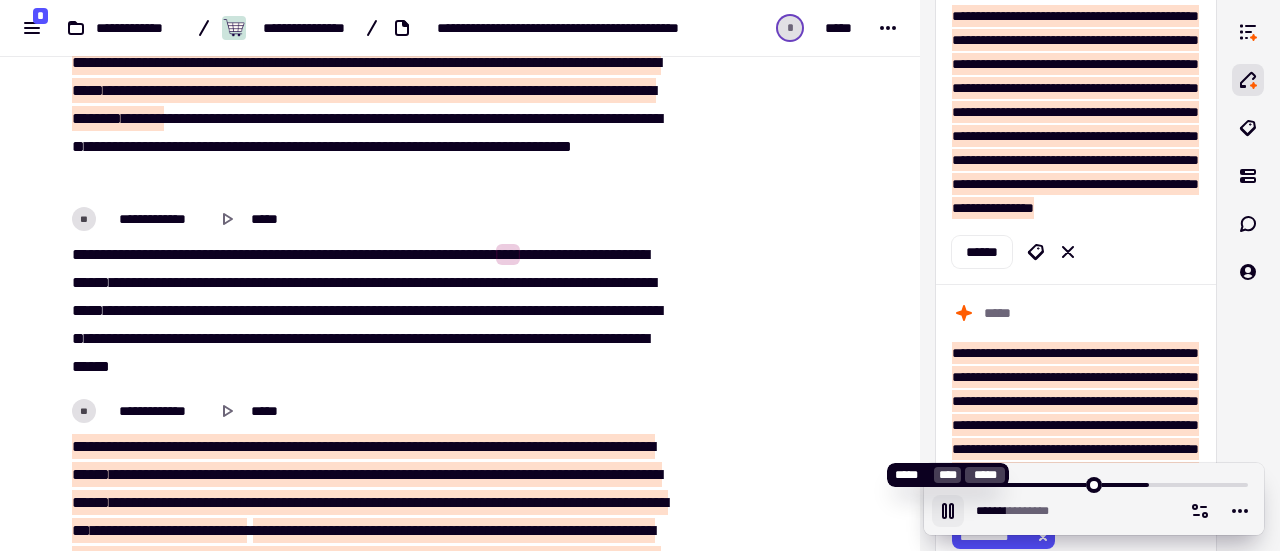 click 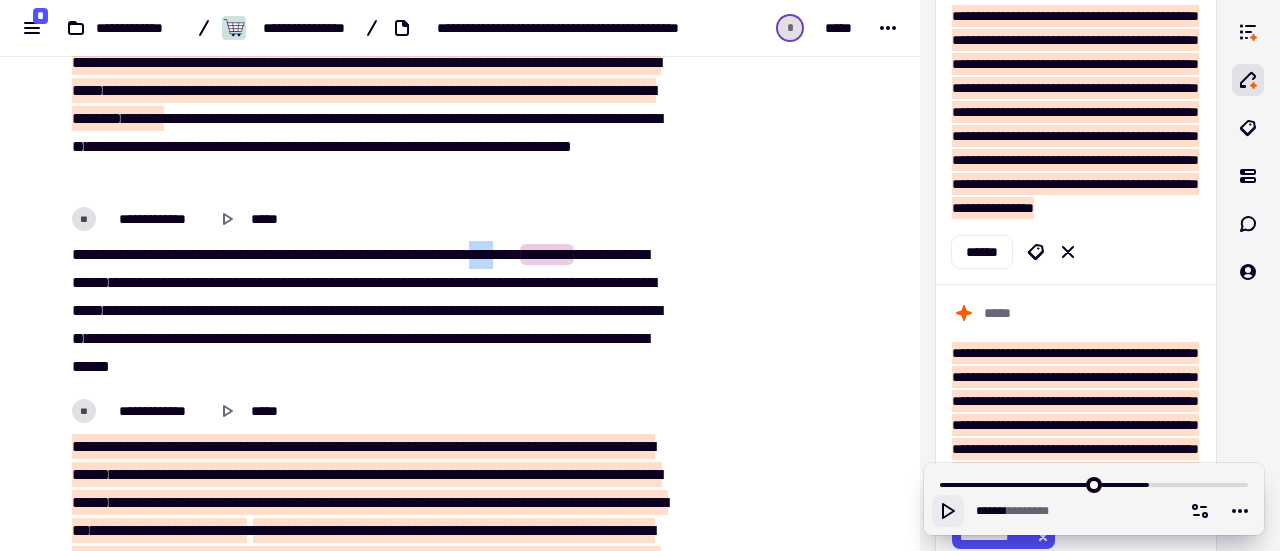 click on "**********" at bounding box center (370, 311) 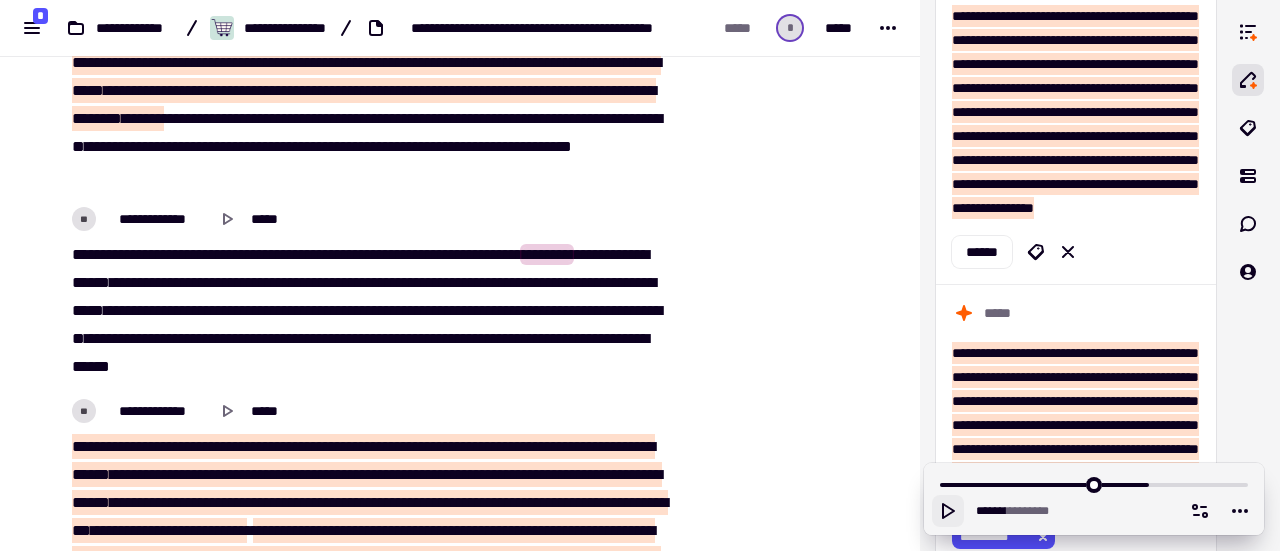 click 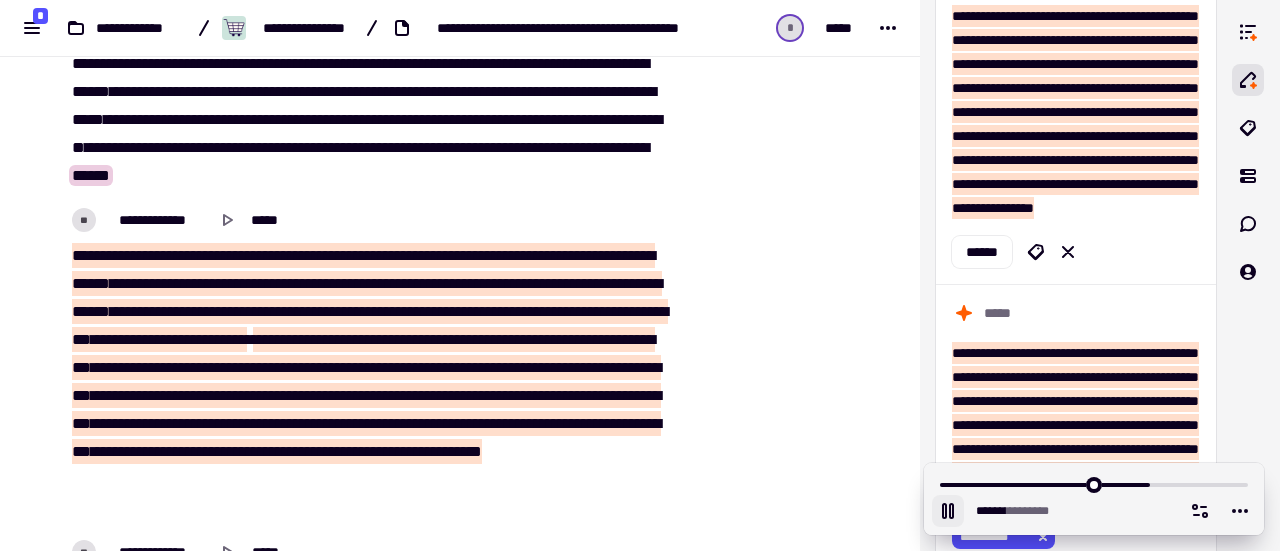 scroll, scrollTop: 21194, scrollLeft: 0, axis: vertical 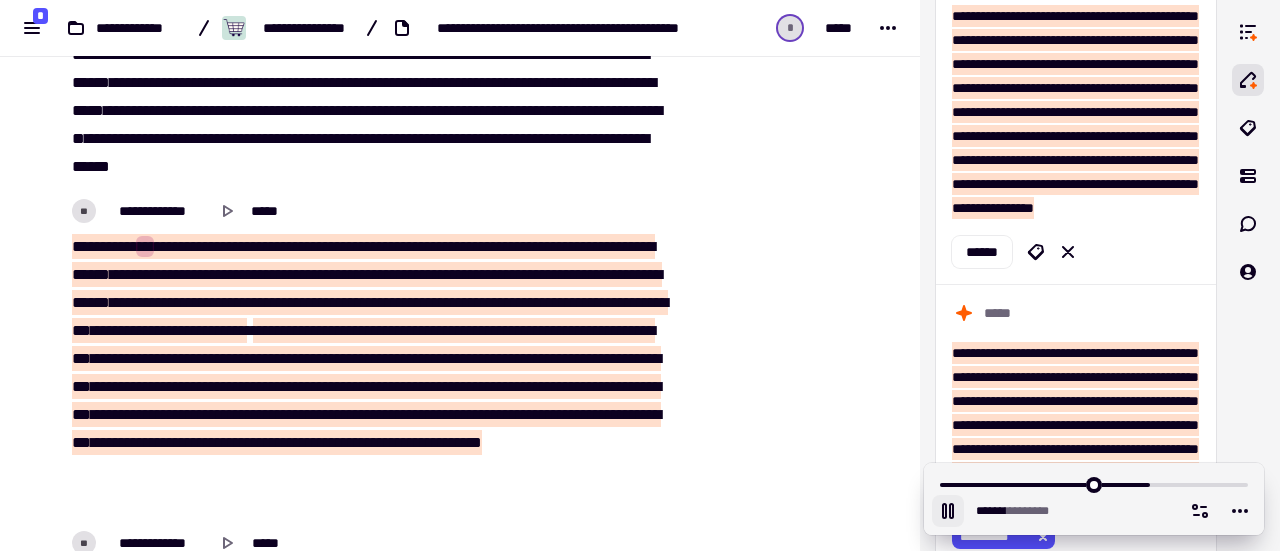 click 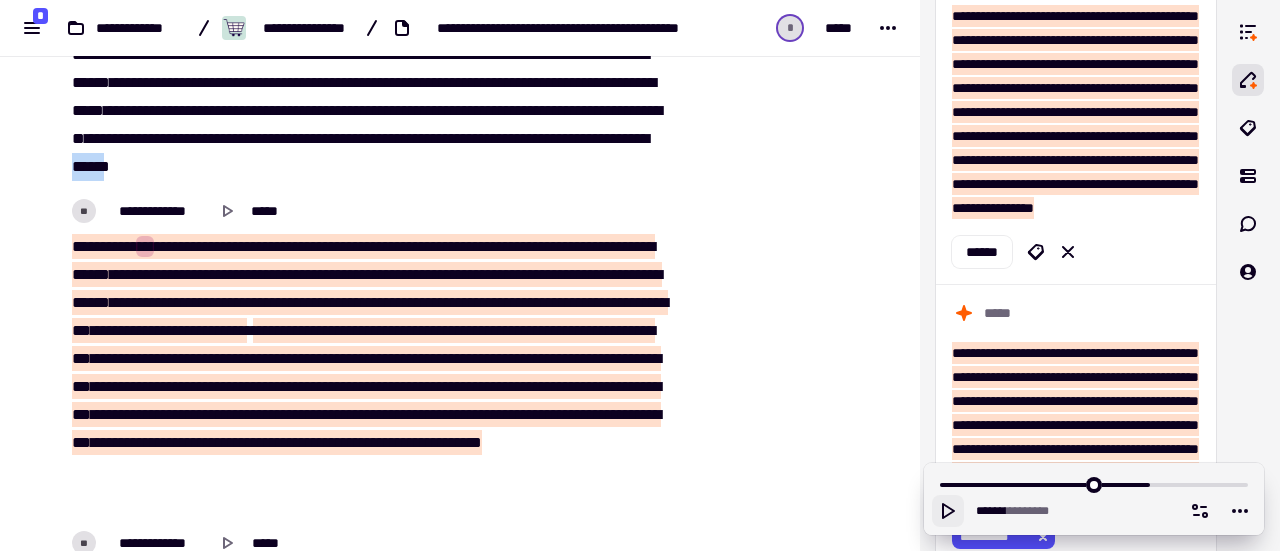 drag, startPoint x: 512, startPoint y: 199, endPoint x: 548, endPoint y: 199, distance: 36 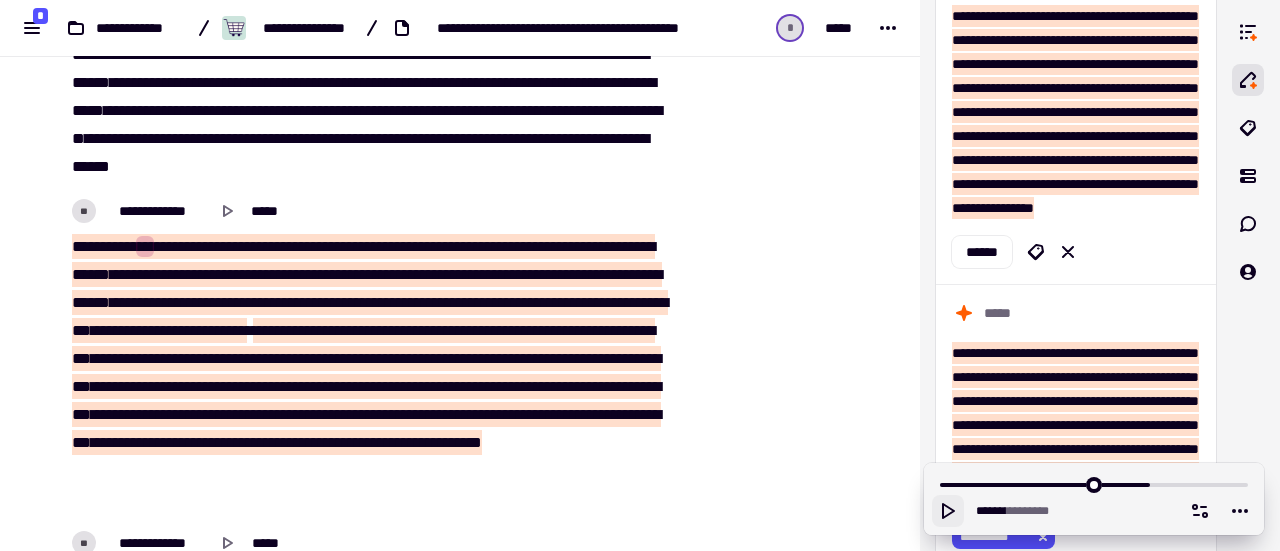 scroll, scrollTop: 21294, scrollLeft: 0, axis: vertical 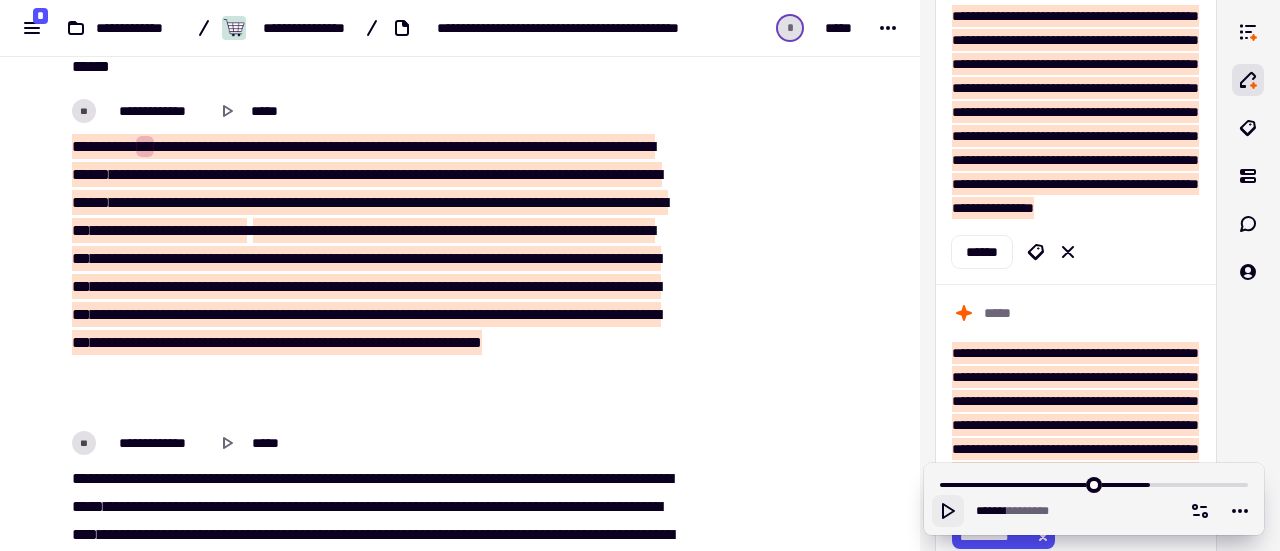click 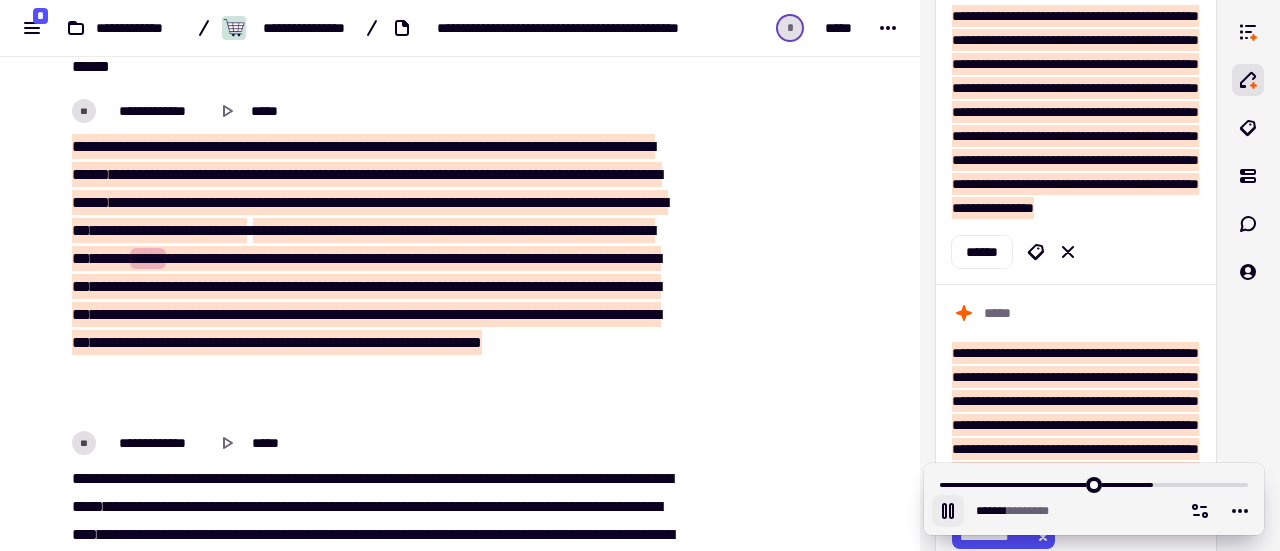 click 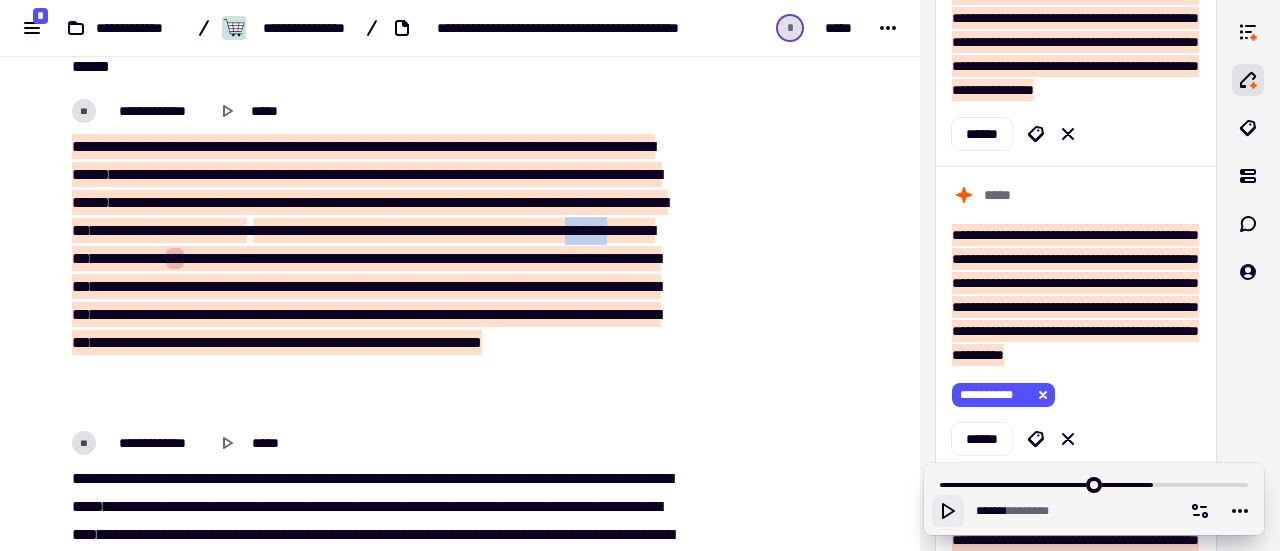 scroll, scrollTop: 7904, scrollLeft: 0, axis: vertical 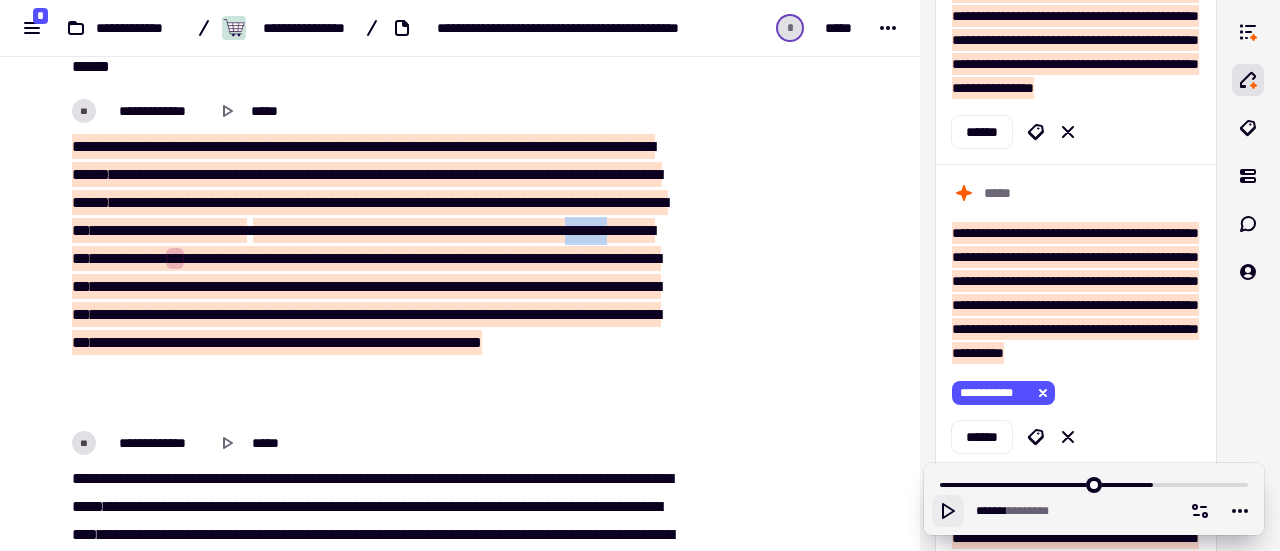 drag, startPoint x: 414, startPoint y: 287, endPoint x: 360, endPoint y: 286, distance: 54.00926 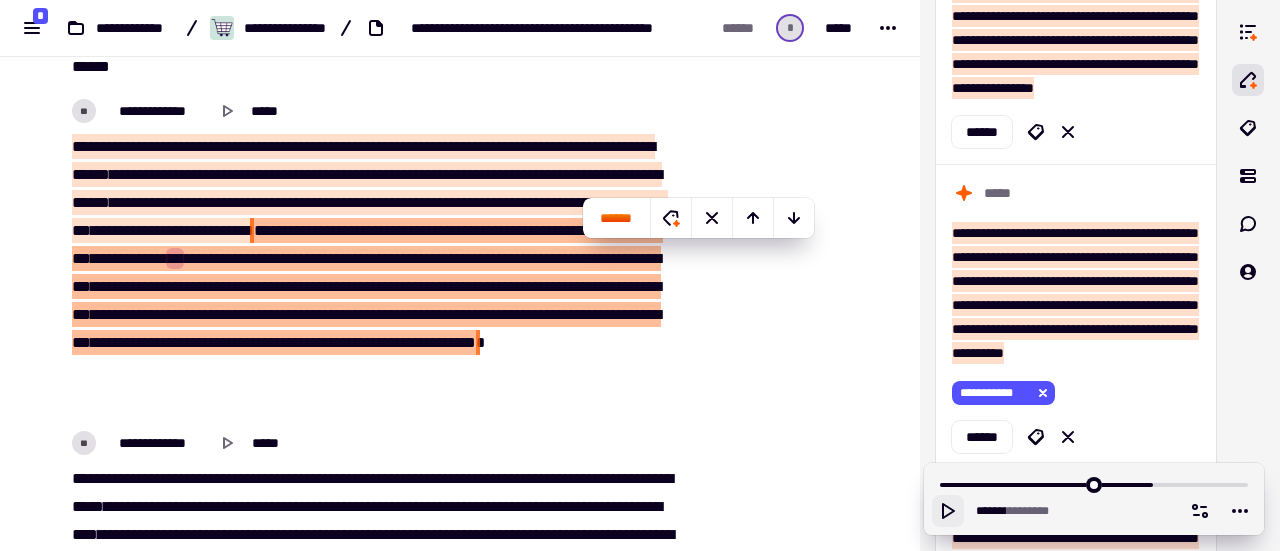click 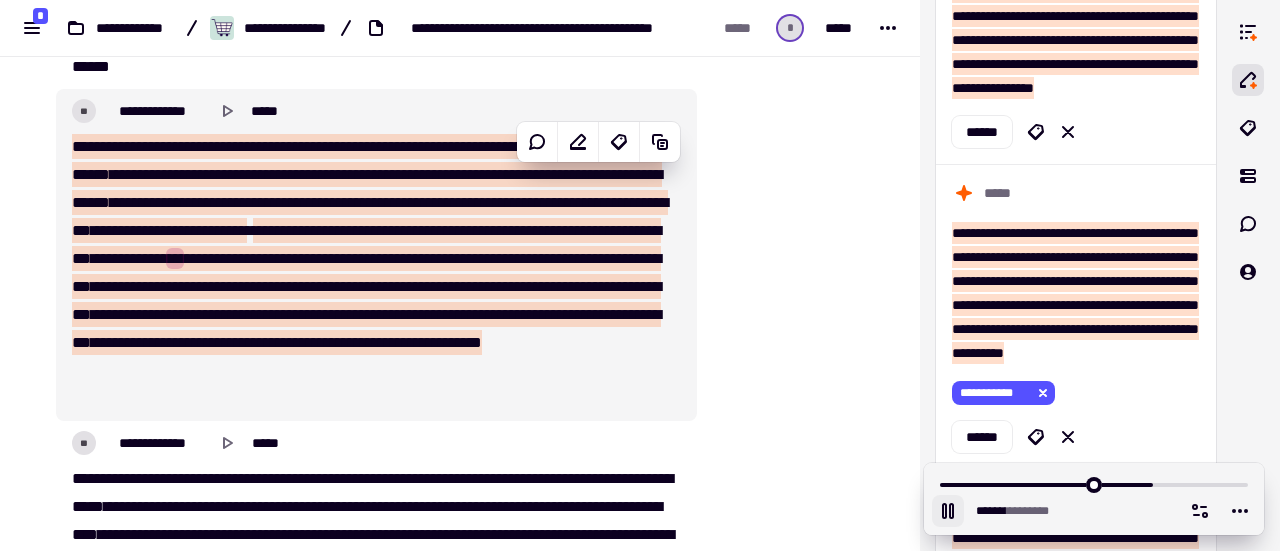 drag, startPoint x: 383, startPoint y: 287, endPoint x: 324, endPoint y: 286, distance: 59.008472 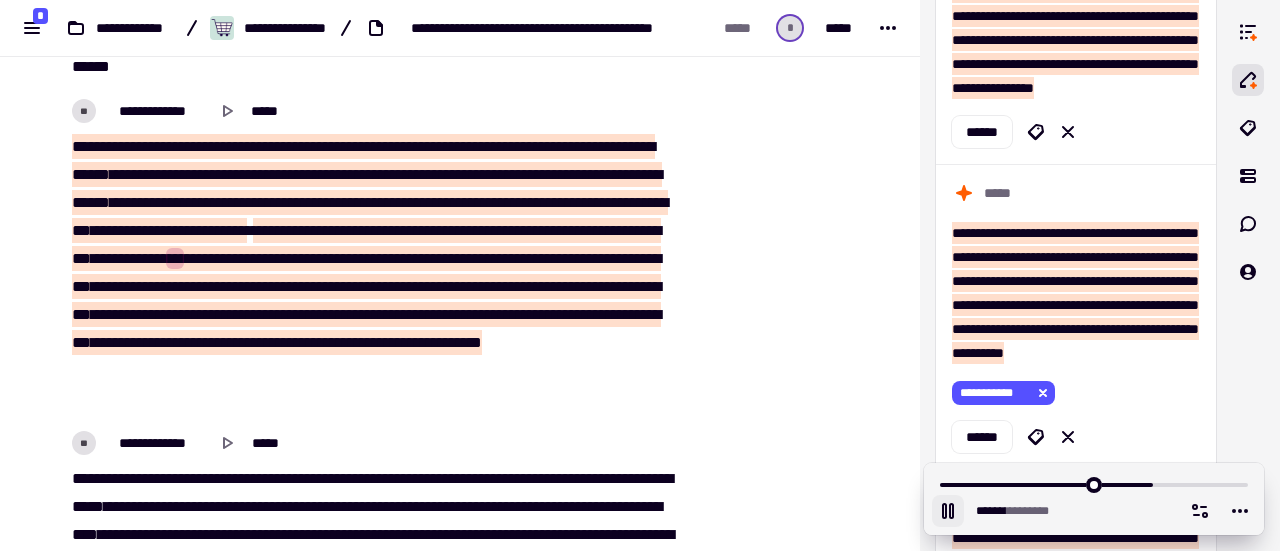 click on "*******" at bounding box center (514, 230) 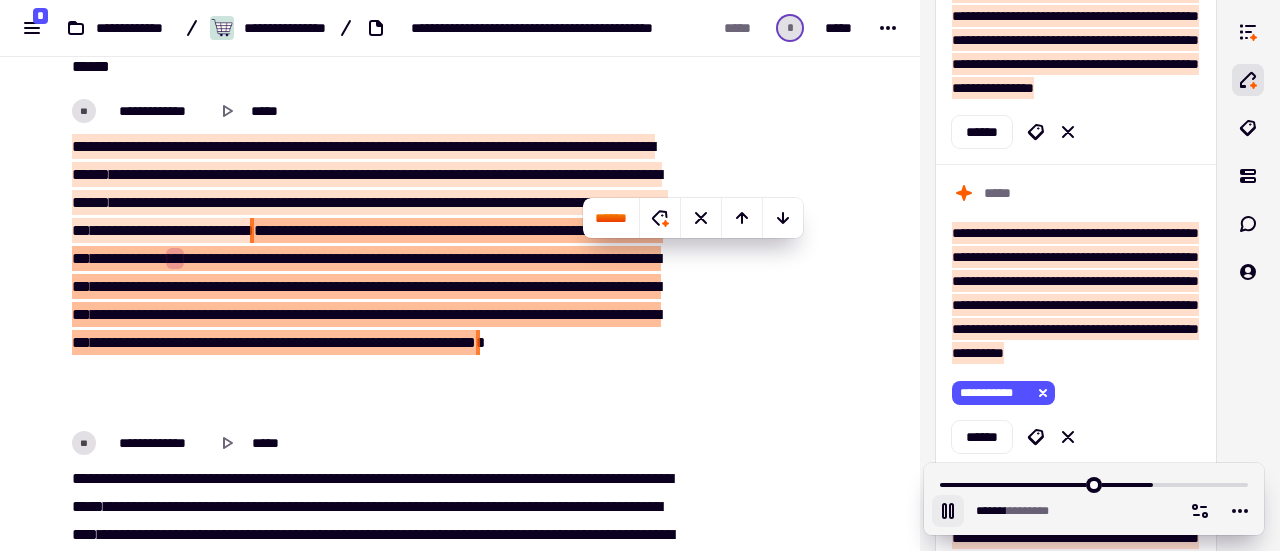 click on "*******" at bounding box center (516, 230) 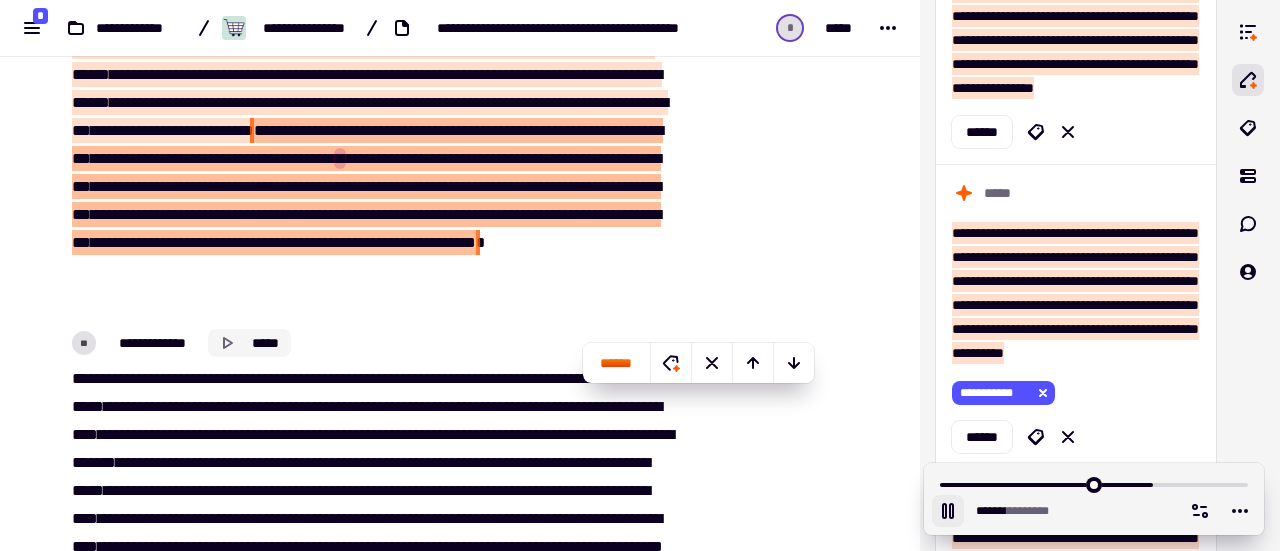 scroll, scrollTop: 21494, scrollLeft: 0, axis: vertical 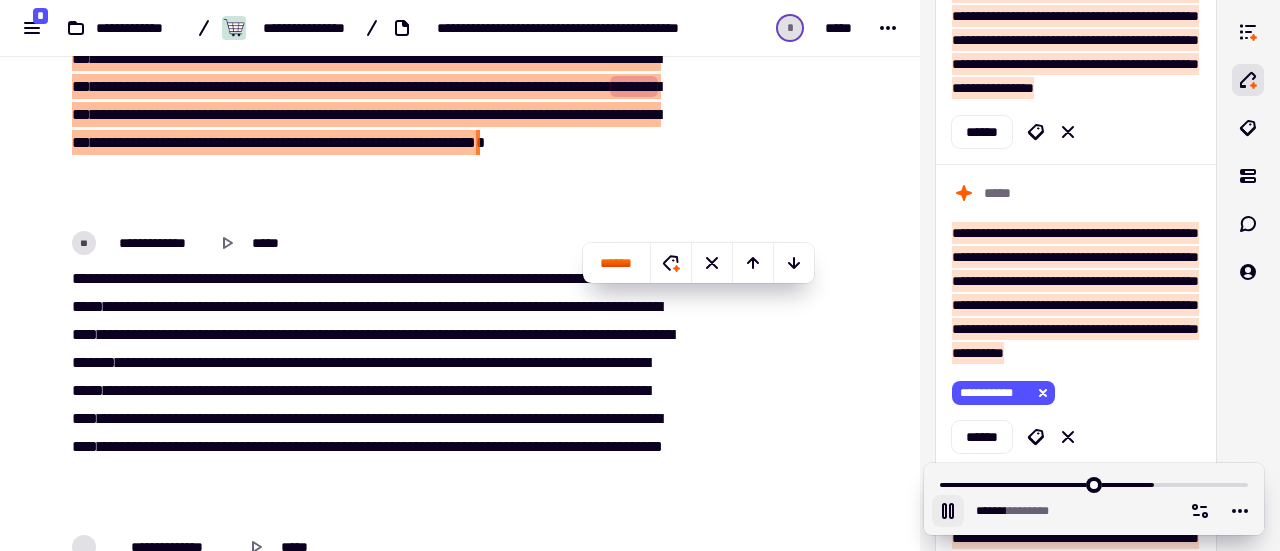 click on "******" at bounding box center (619, 58) 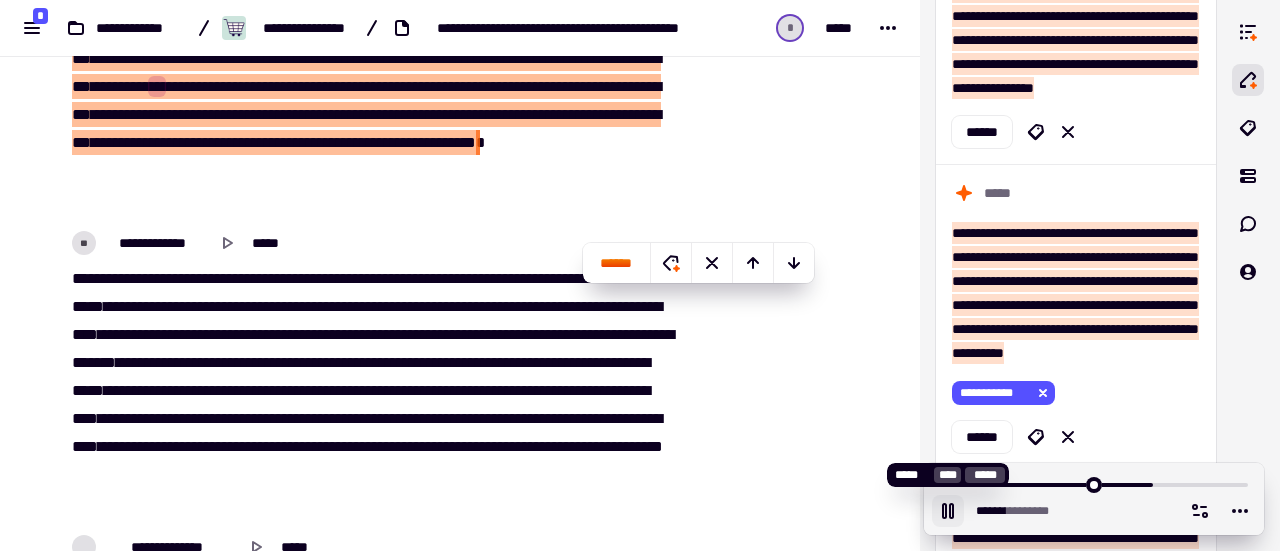 click 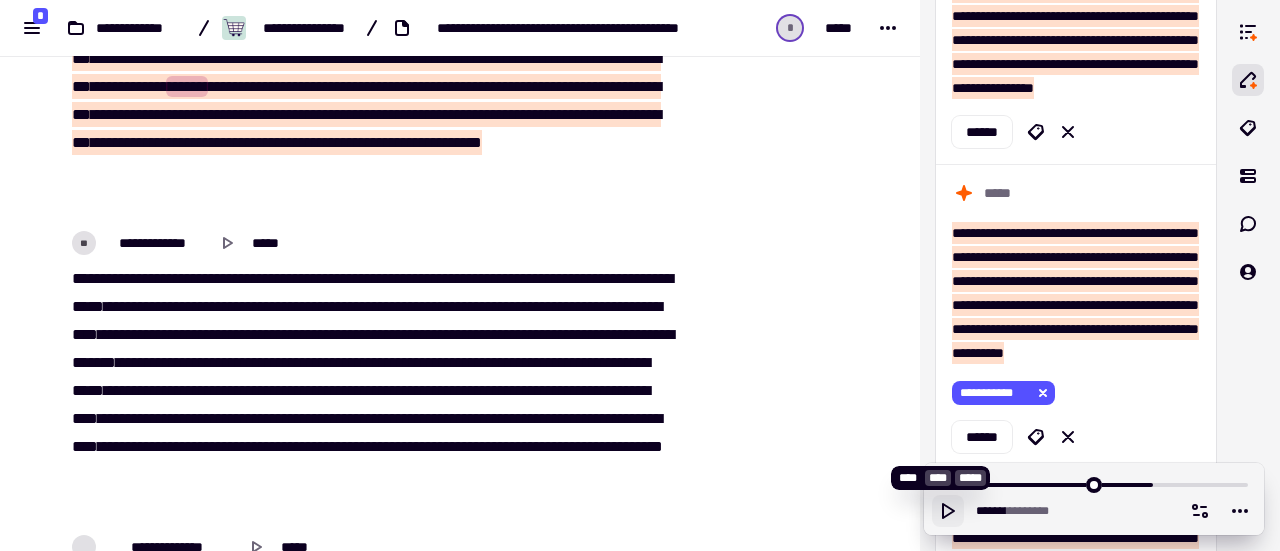 click 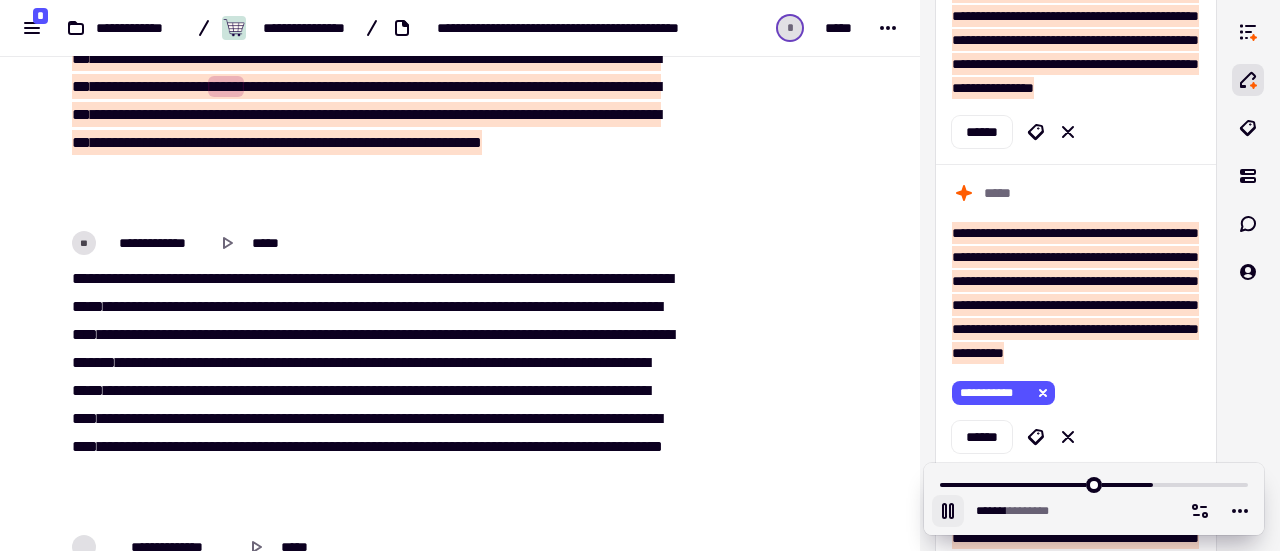 click 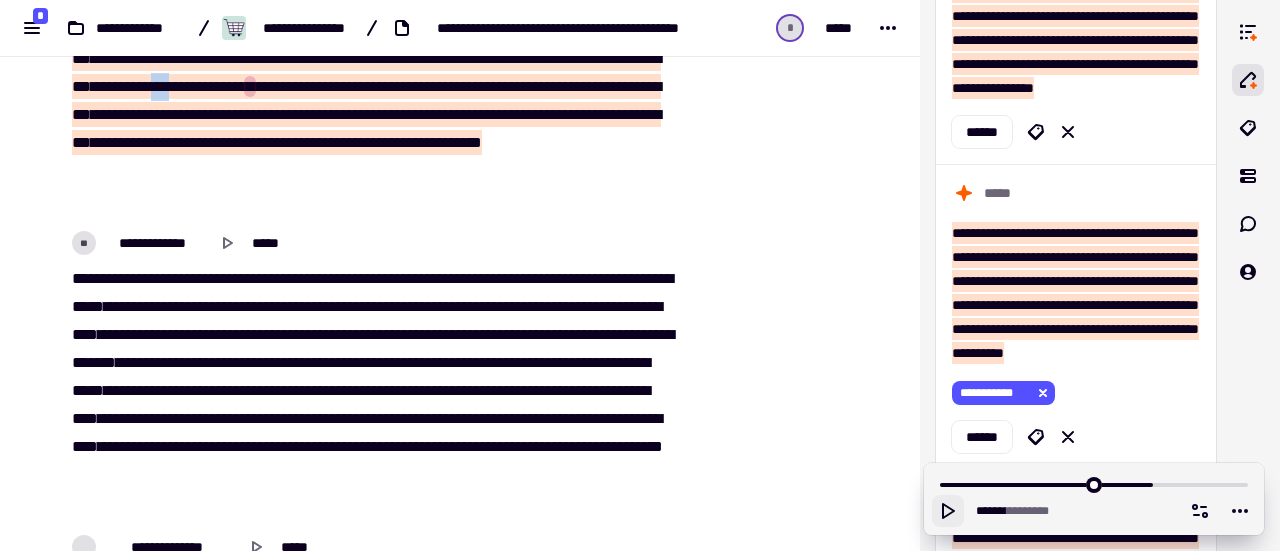 drag, startPoint x: 140, startPoint y: 144, endPoint x: 166, endPoint y: 143, distance: 26.019224 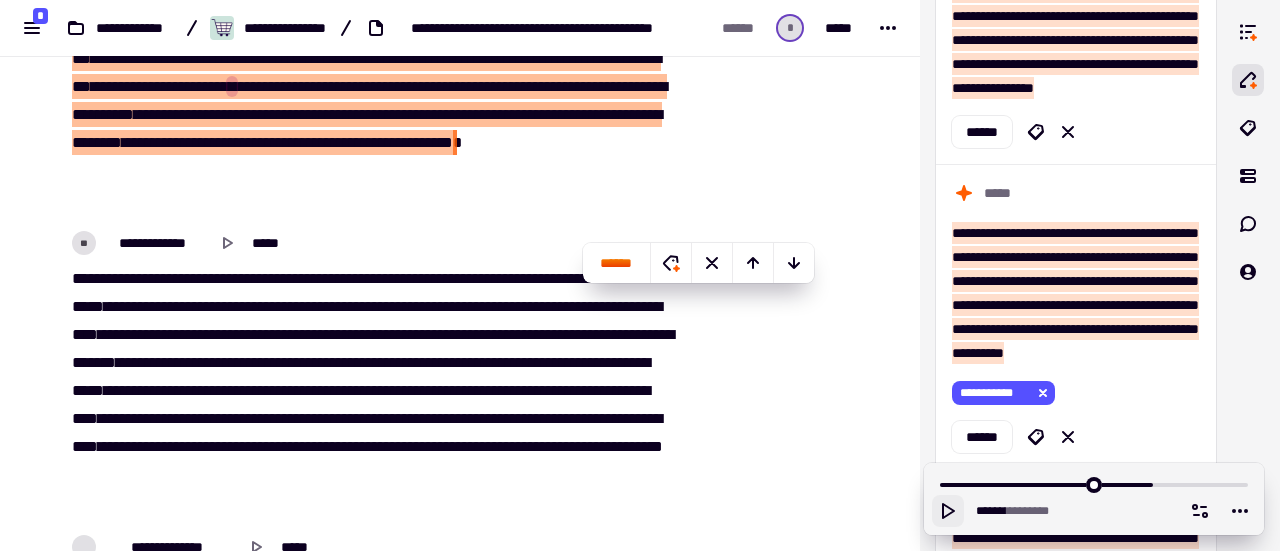 click on "*****" at bounding box center [208, 86] 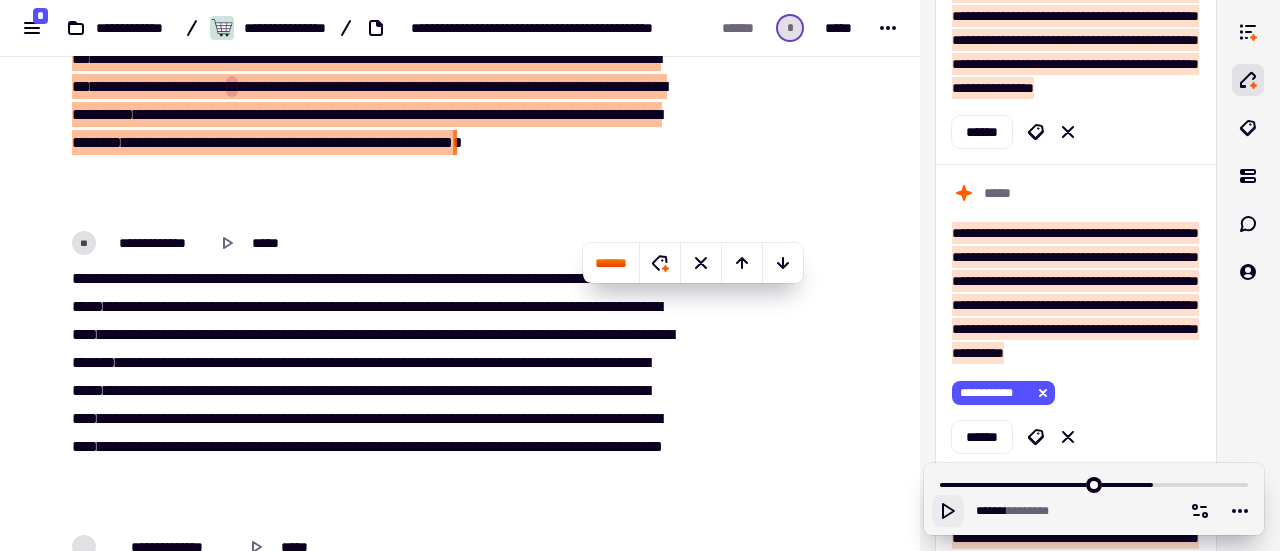 click on "*****" at bounding box center [208, 86] 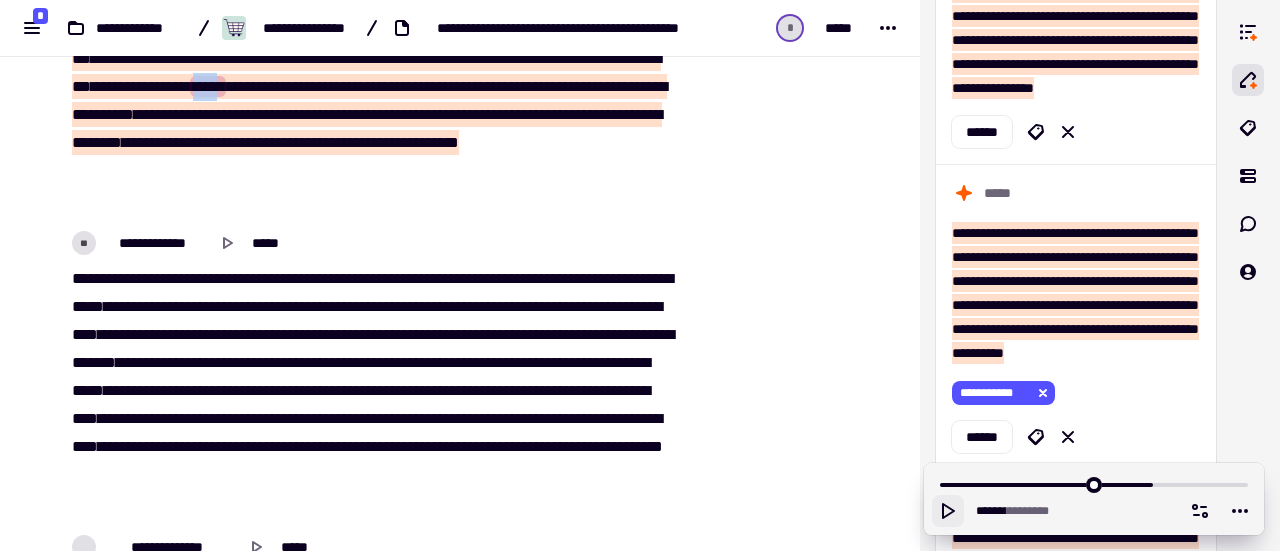drag, startPoint x: 196, startPoint y: 140, endPoint x: 236, endPoint y: 139, distance: 40.012497 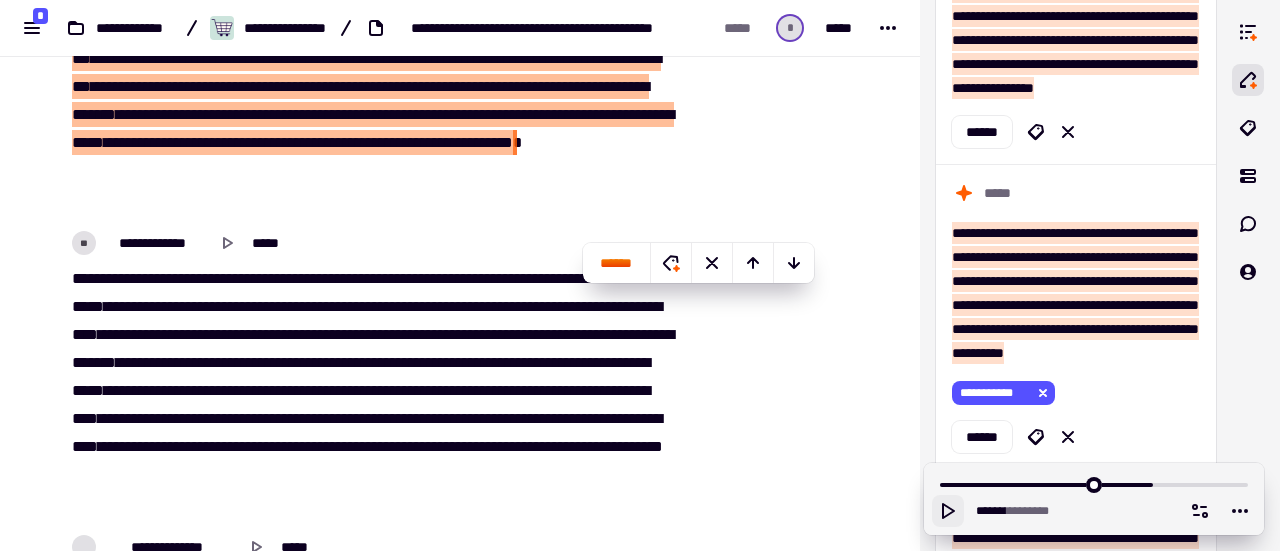 click 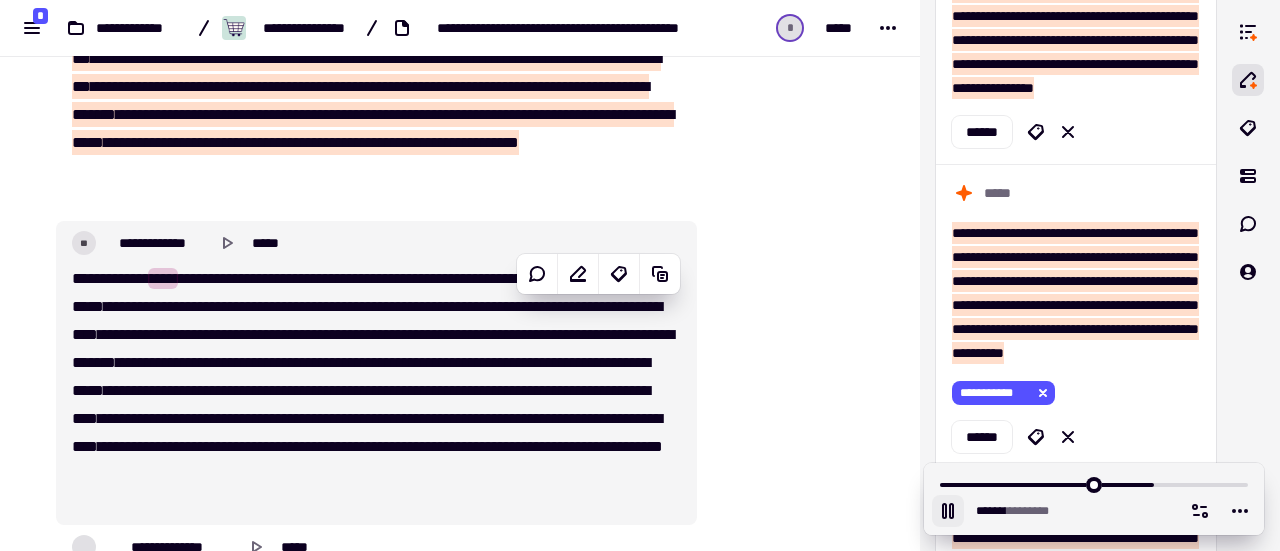 scroll, scrollTop: 21594, scrollLeft: 0, axis: vertical 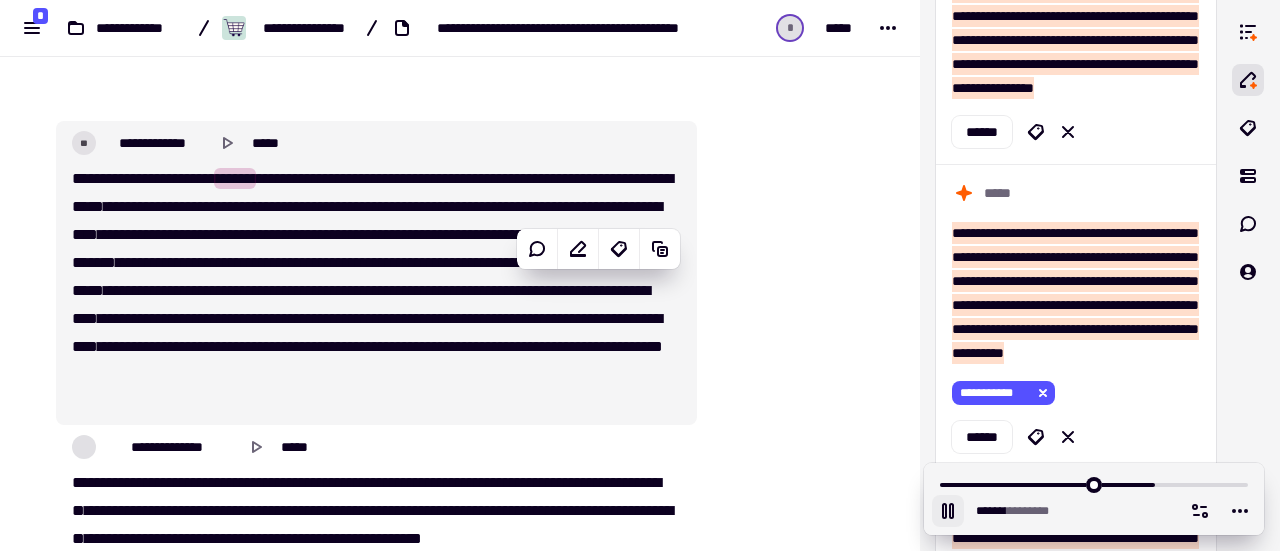 click on "**" at bounding box center (78, 178) 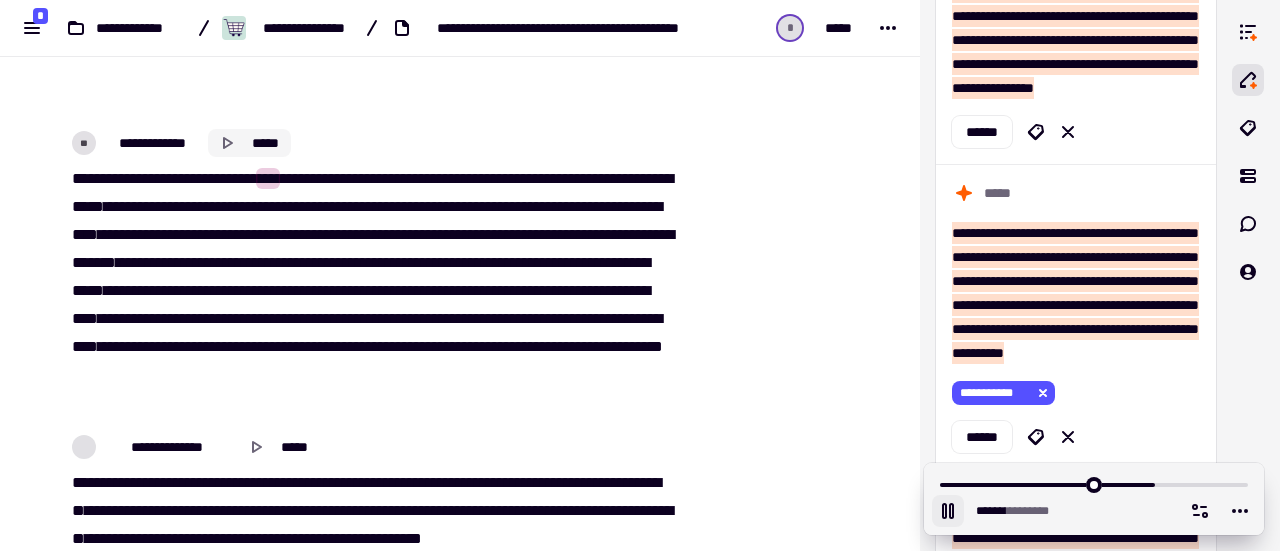click 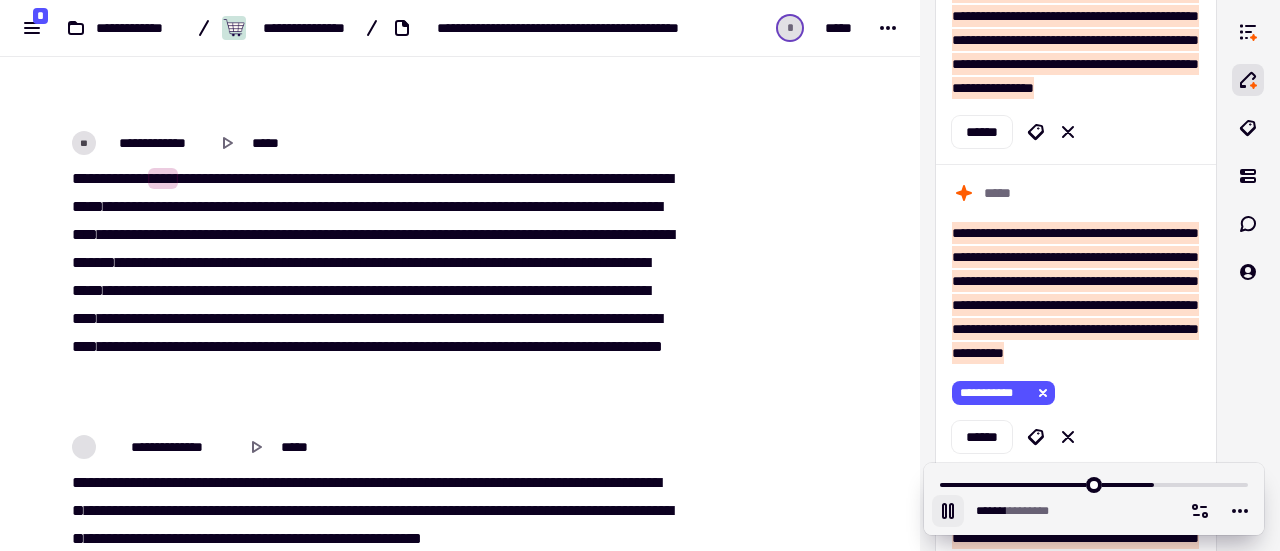 click 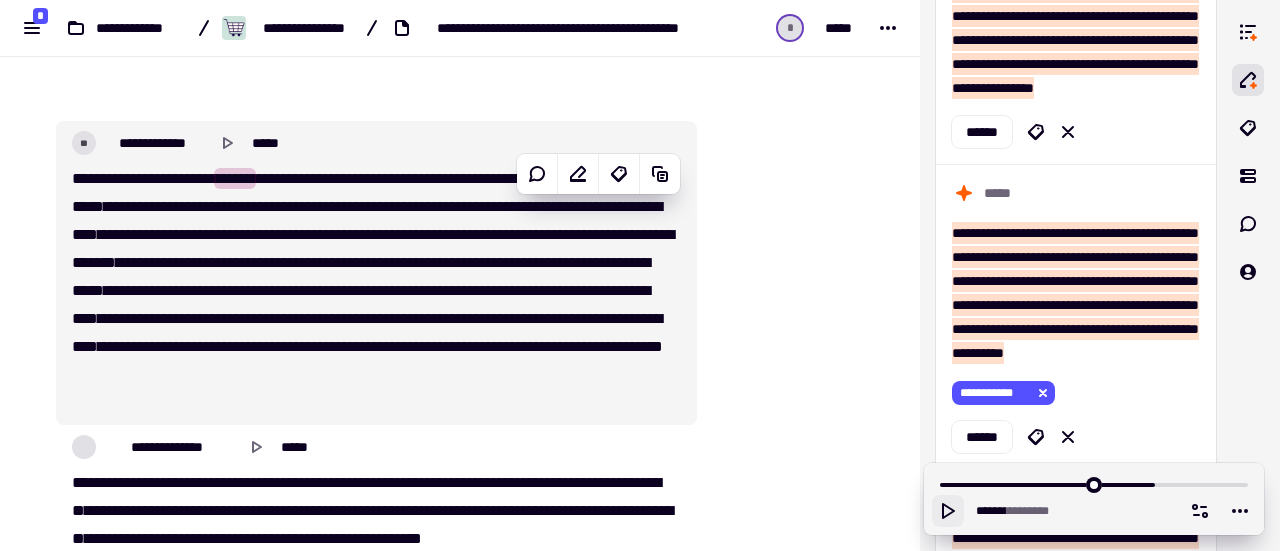 click on "**   **   **   ***   ****   *   ***   ******   ***   *   ******   *****   ***   *****   *****   ***   **   *****   ****   ****   **   ****   **   *****   ***   **   ***   **   ******   *   **   *****   ***   ********   **   **   *****   **   **   ***   *   *****   **   ********   ****   ****   ********   *******   **   *****   ******   **   *****   ****   *   ********   ***   **   *****   ********   **   ****   ******   *******   **   *****   ******   ******   *******   ***   ******   *********   ******   *****   **   **   *****   **   *******   *****   **   *******   ********   **   **   ****   **   *****   ***   **   ******   ***   *****   ***   ******   **   *******   ***   ****   **   ******   ***   ***   **   *****   *****   *****   ***   **   ******   **   *****   **   *******   ****   **   **   ****   ***   ****   ****   *****   *********   ****   ***   ***   *******   *   ***   *****   *   *****   *   *******   *******   **   *********" at bounding box center (370, 291) 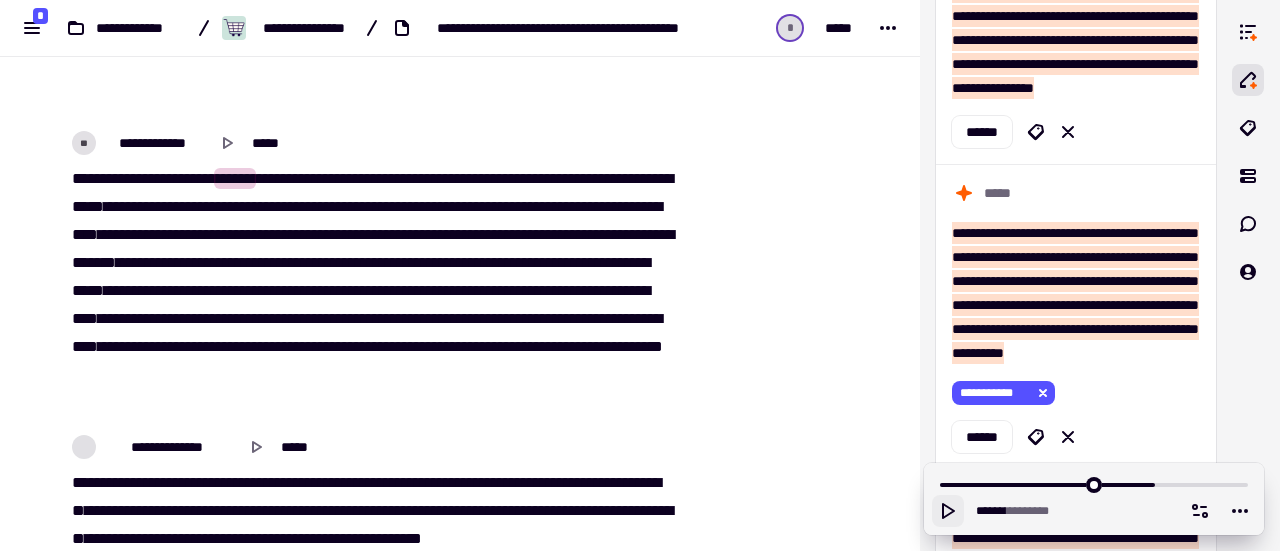 click on "****" at bounding box center [163, 178] 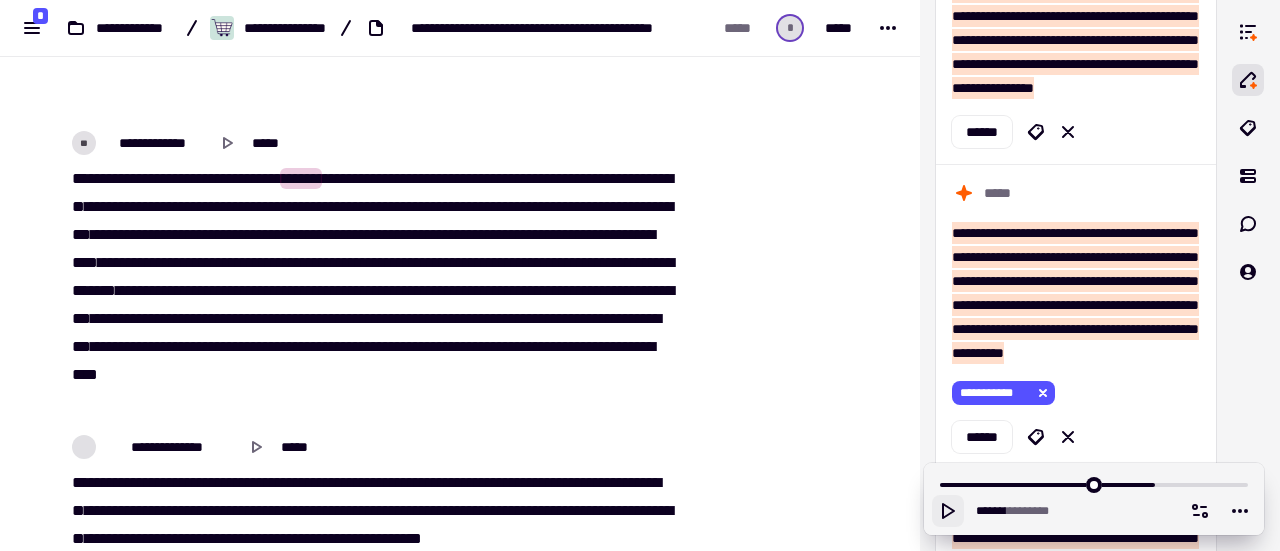 type on "*******" 